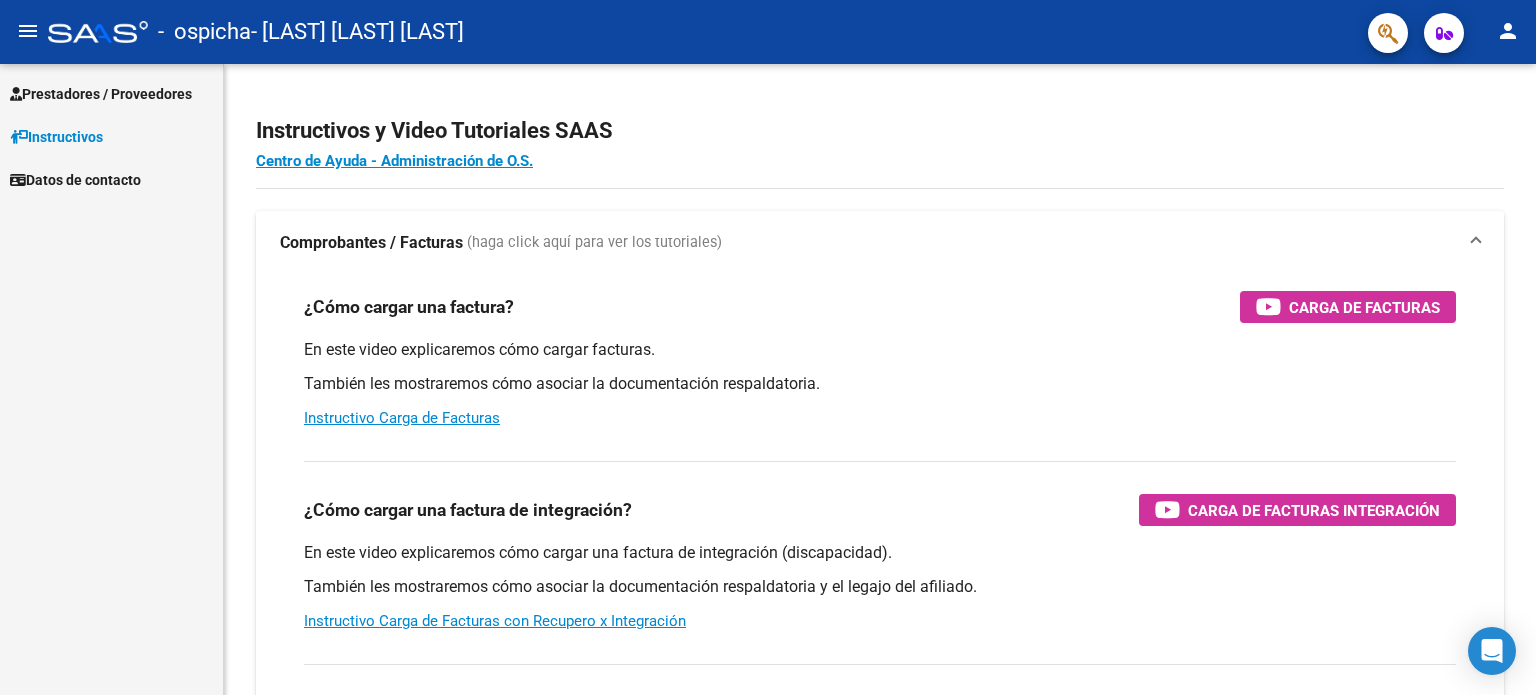scroll, scrollTop: 0, scrollLeft: 0, axis: both 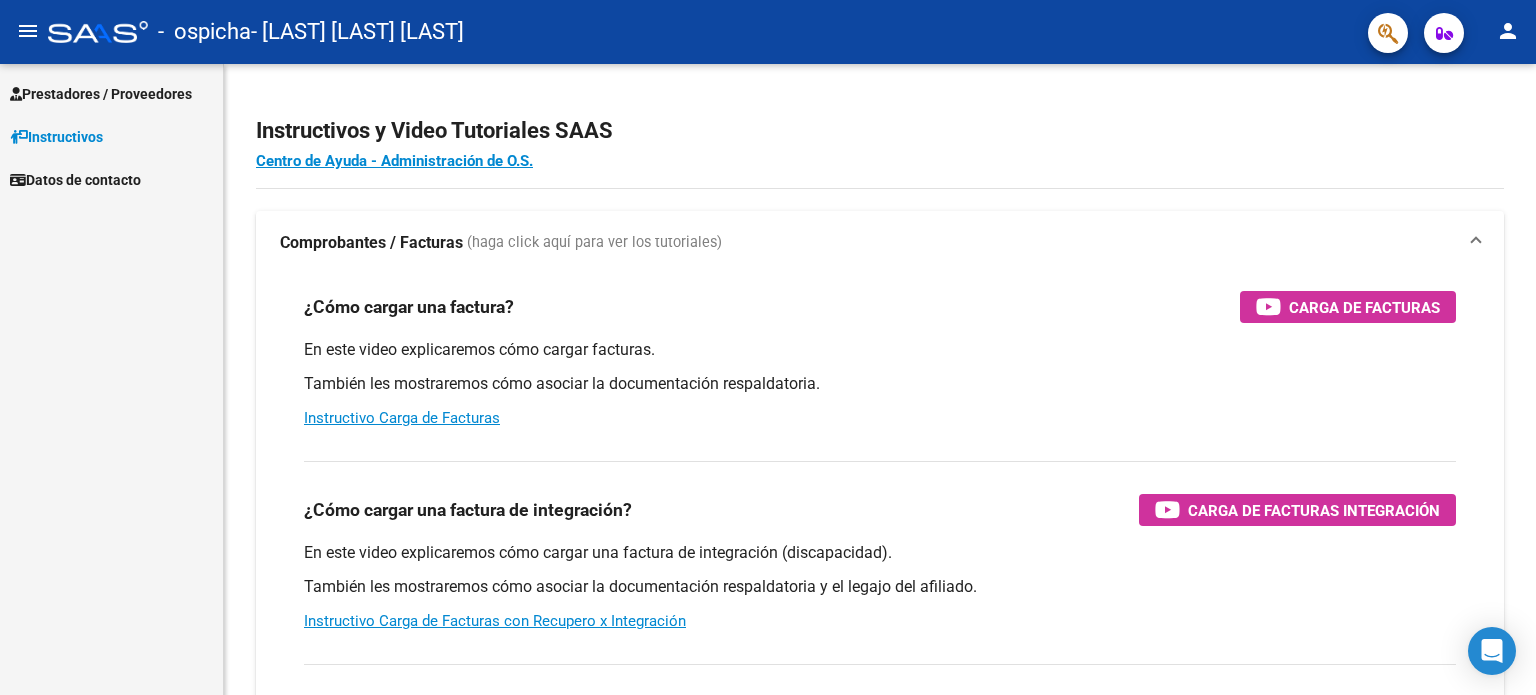 click on "Prestadores / Proveedores" at bounding box center [111, 93] 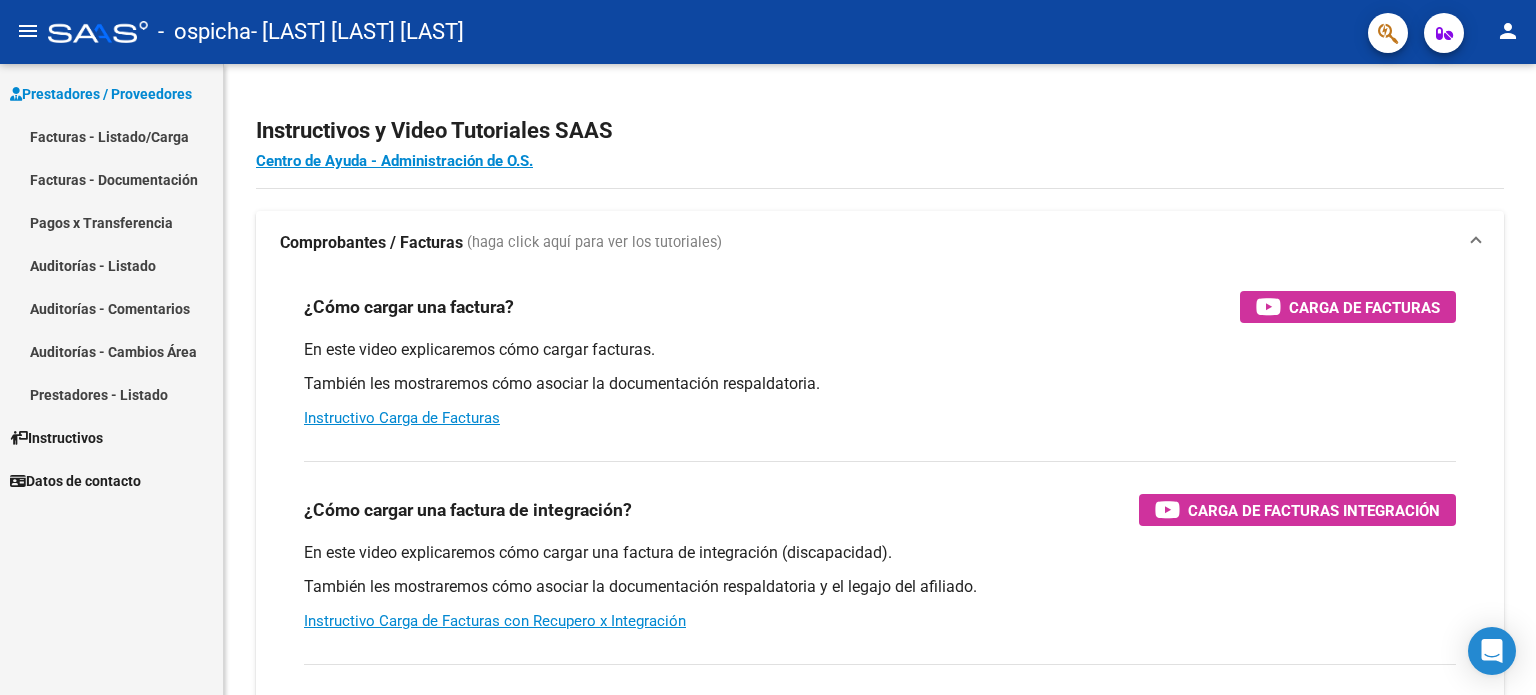 click on "Facturas - Listado/Carga" at bounding box center (111, 136) 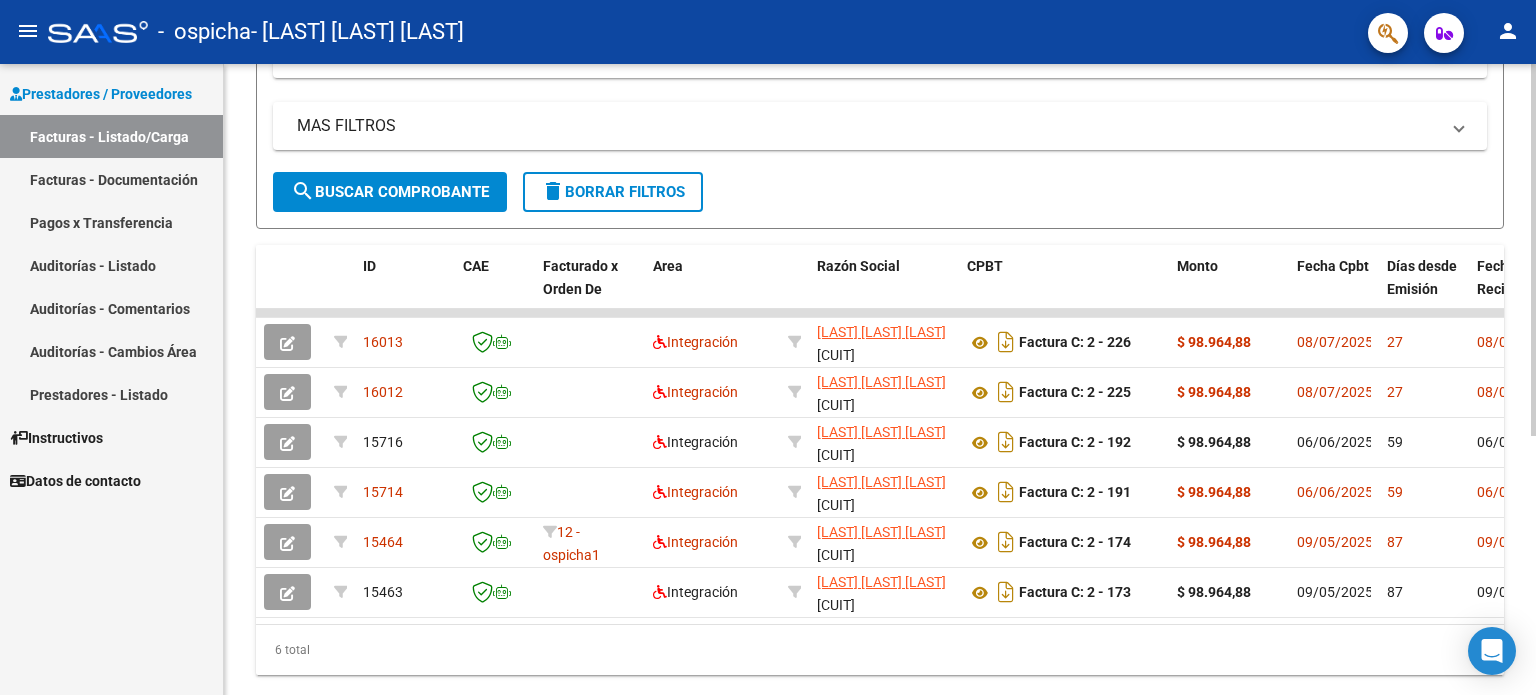 scroll, scrollTop: 408, scrollLeft: 0, axis: vertical 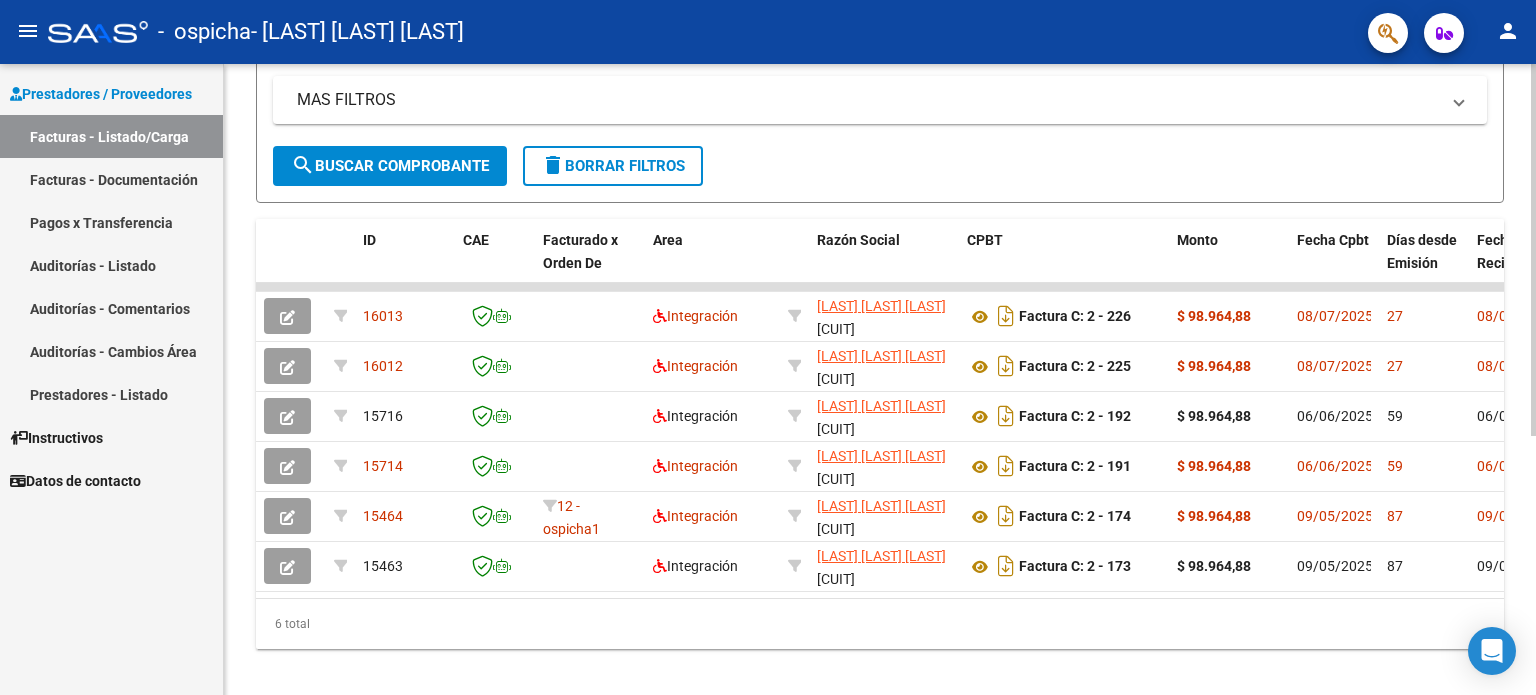 click 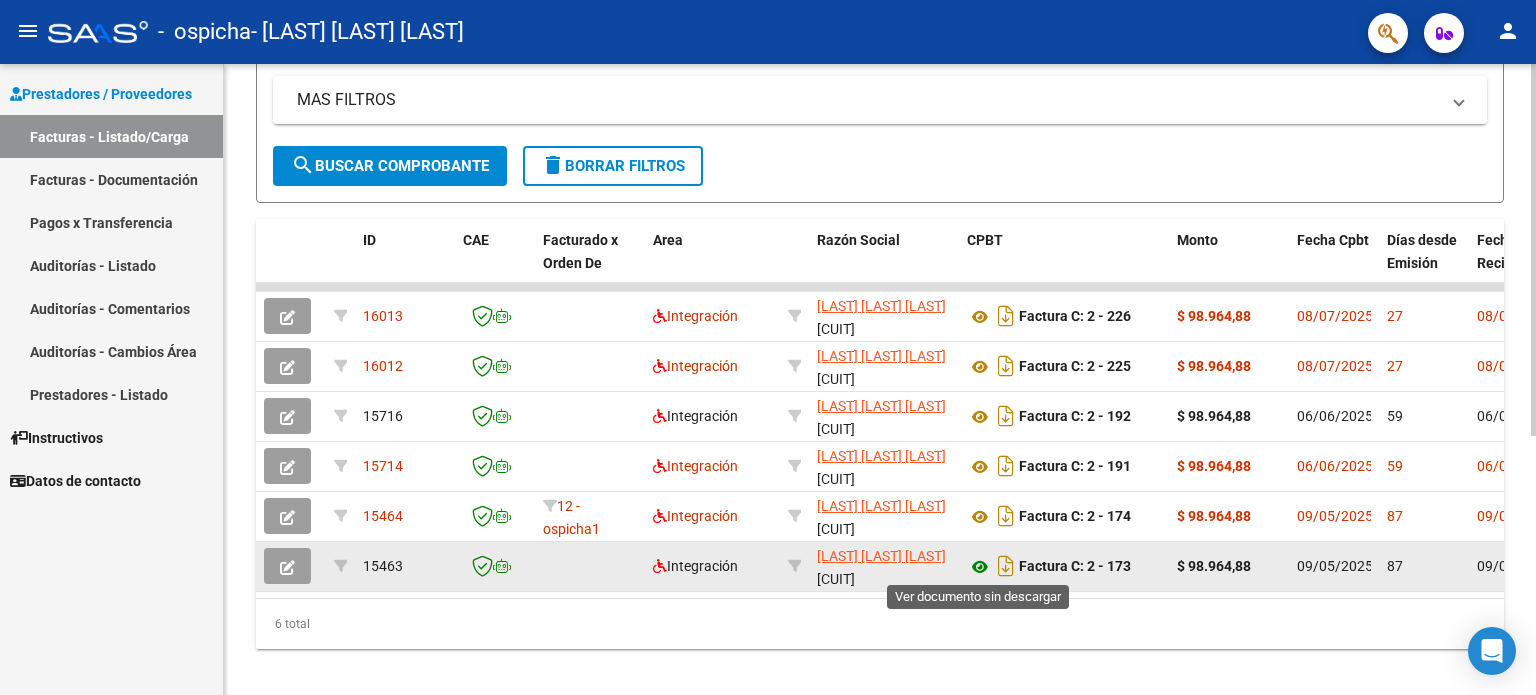click 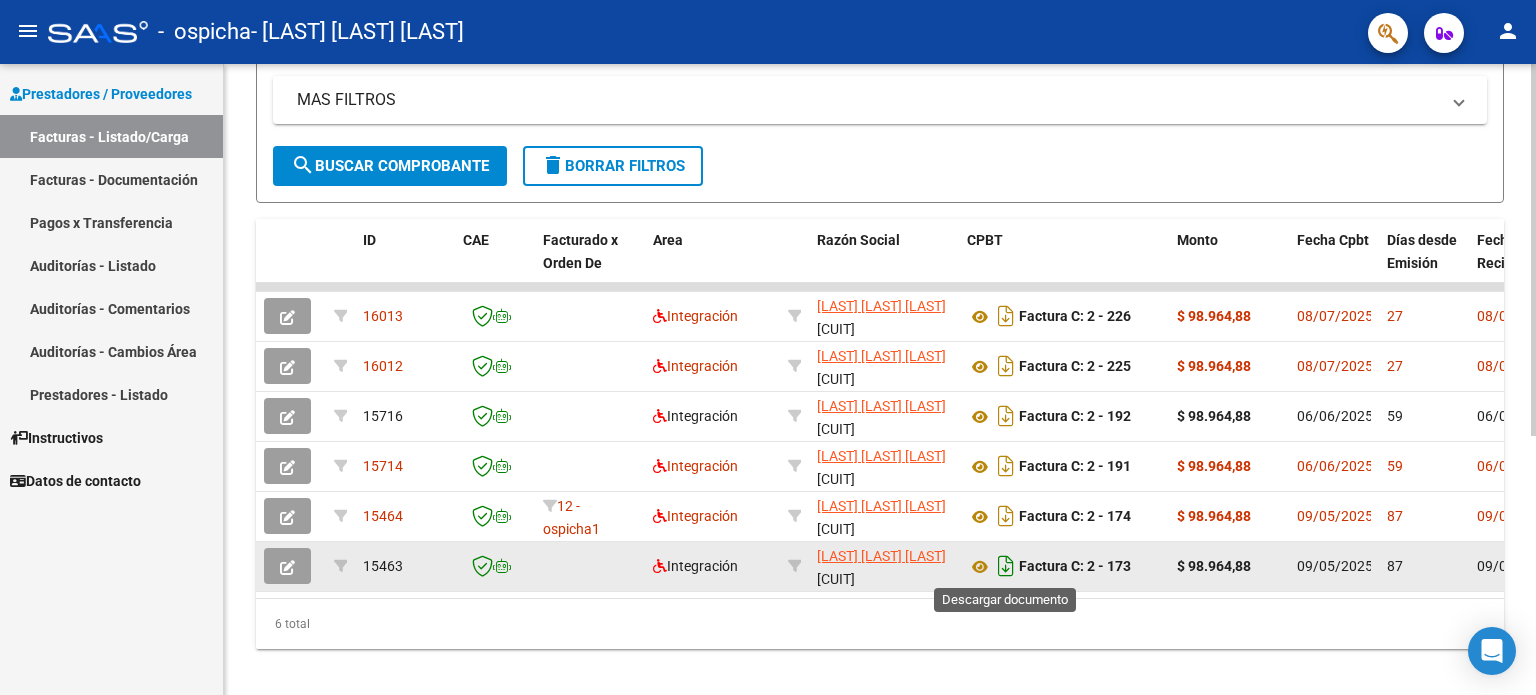 click 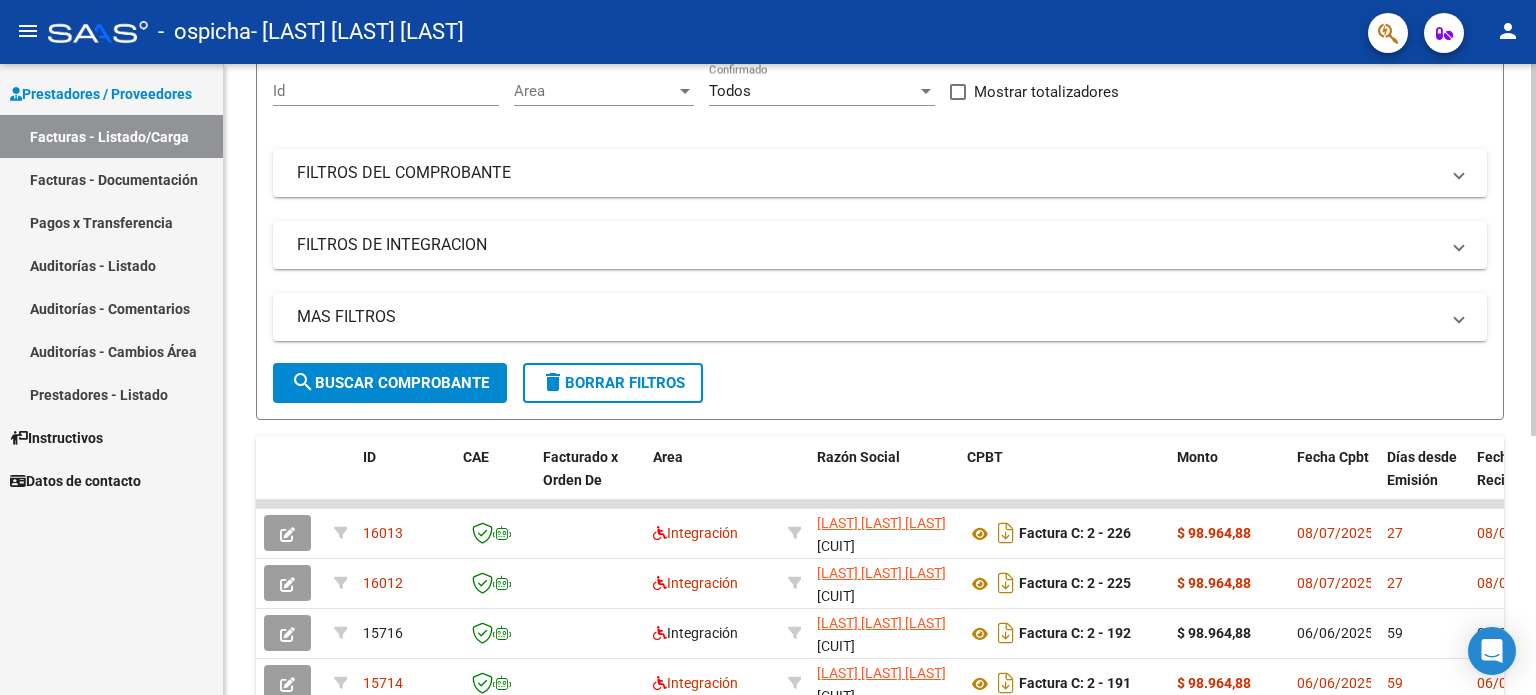 scroll, scrollTop: 0, scrollLeft: 0, axis: both 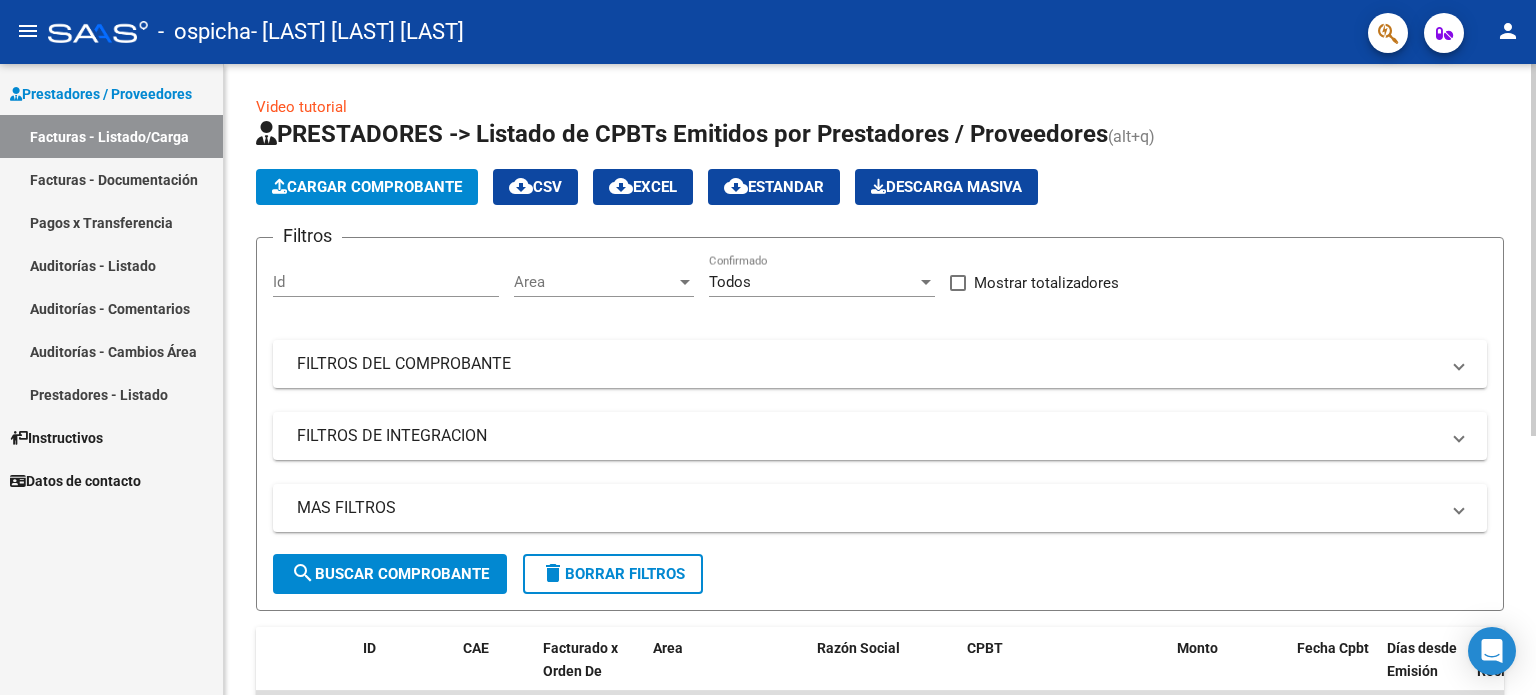click on "Video tutorial   PRESTADORES -> Listado de CPBTs Emitidos por Prestadores / Proveedores (alt+q)   Cargar Comprobante
cloud_download  CSV  cloud_download  EXCEL  cloud_download  Estandar   Descarga Masiva
Filtros Id Area Area Todos Confirmado   Mostrar totalizadores   FILTROS DEL COMPROBANTE  Comprobante Tipo Comprobante Tipo Start date – End date Fec. Comprobante Desde / Hasta Días Emisión Desde(cant. días) Días Emisión Hasta(cant. días) CUIT / Razón Social Pto. Venta Nro. Comprobante Código SSS CAE Válido CAE Válido Todos Cargado Módulo Hosp. Todos Tiene facturacion Apócrifa Hospital Refes  FILTROS DE INTEGRACION  Período De Prestación Campos del Archivo de Rendición Devuelto x SSS (dr_envio) Todos Rendido x SSS (dr_envio) Tipo de Registro Tipo de Registro Período Presentación Período Presentación Campos del Legajo Asociado (preaprobación) Afiliado Legajo (cuil/nombre) Todos Solo facturas preaprobadas  MAS FILTROS  Todos Con Doc. Respaldatoria Todos Con Trazabilidad Todos – –" 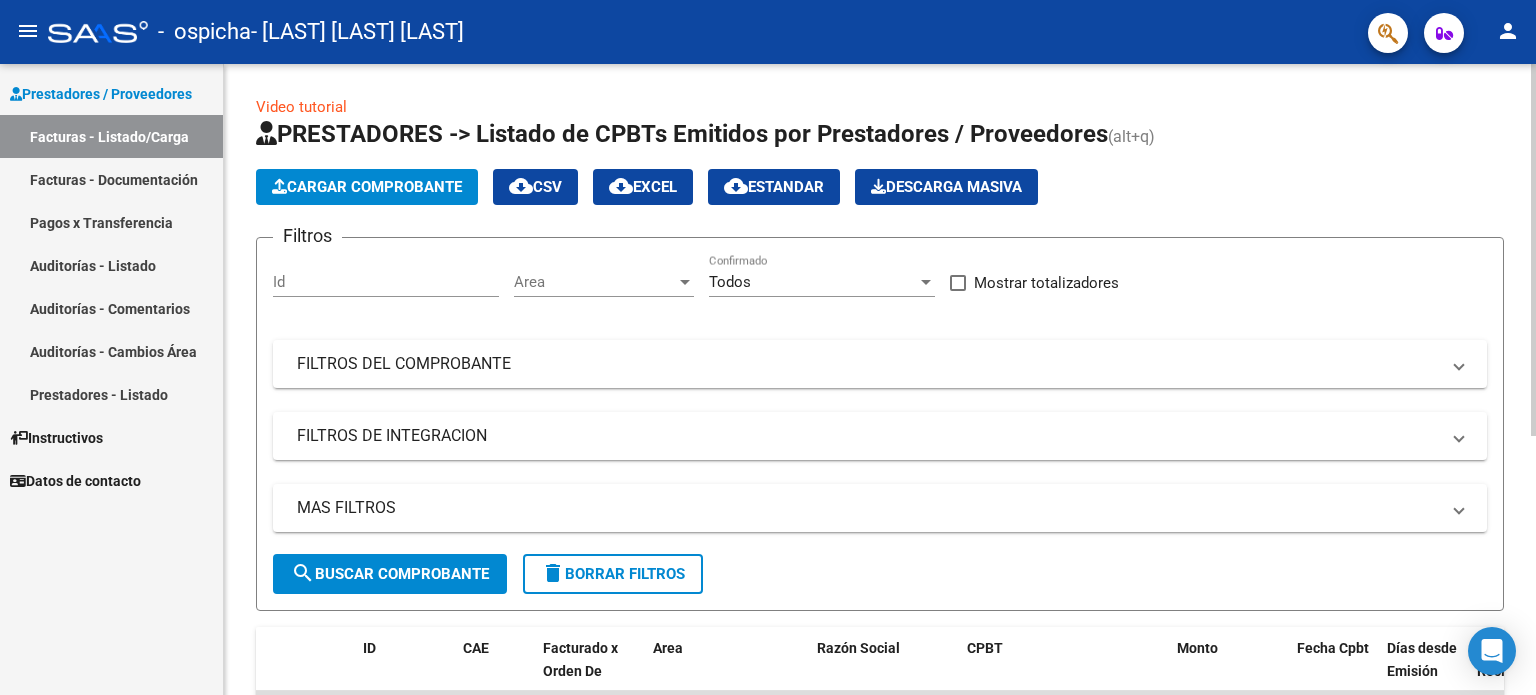click on "Cargar Comprobante" 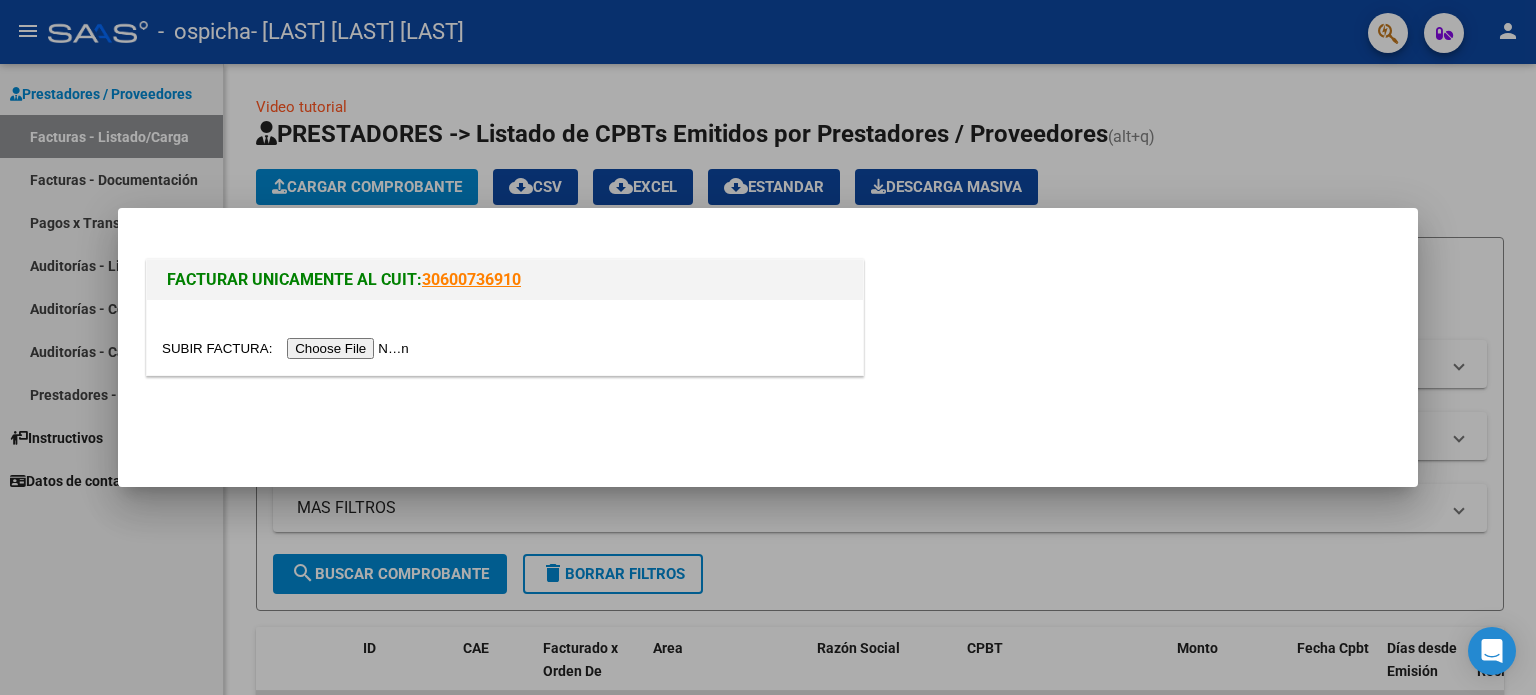 click at bounding box center (288, 348) 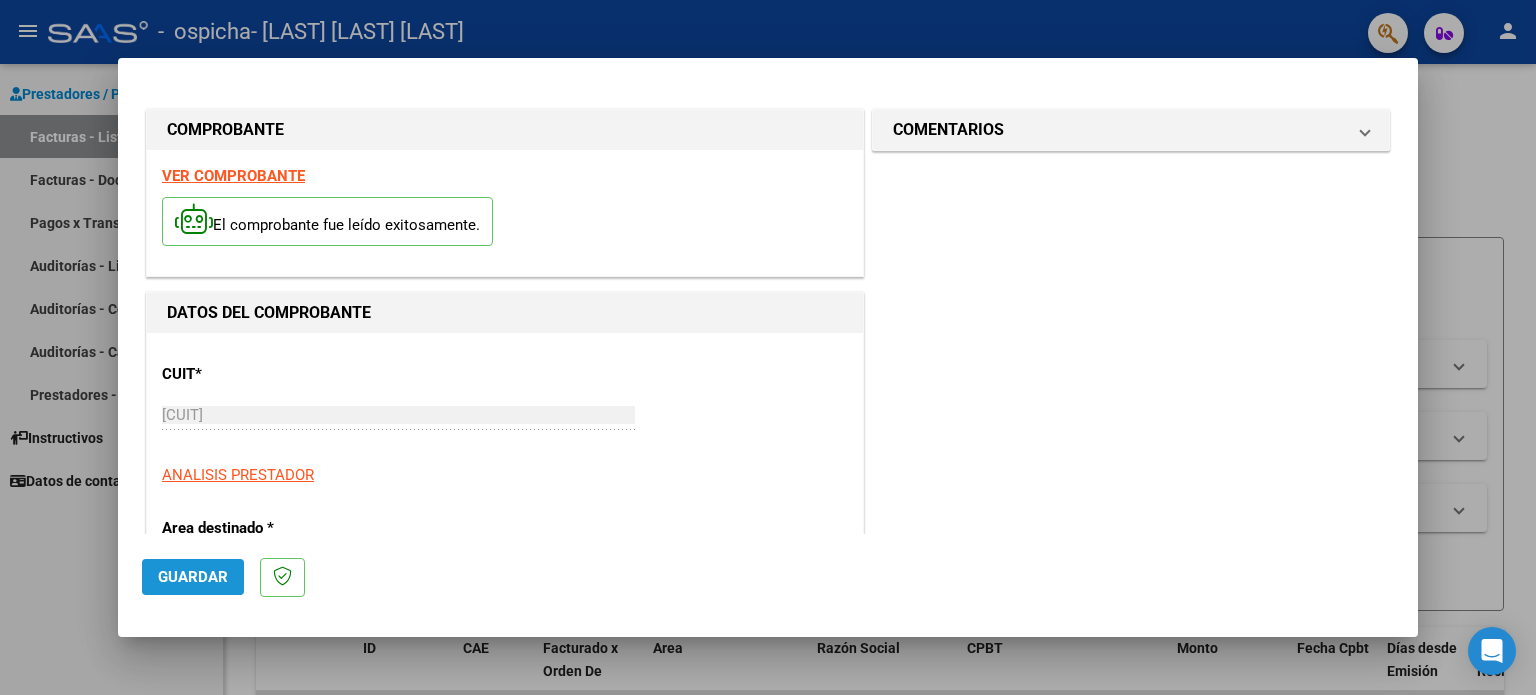 click on "Guardar" 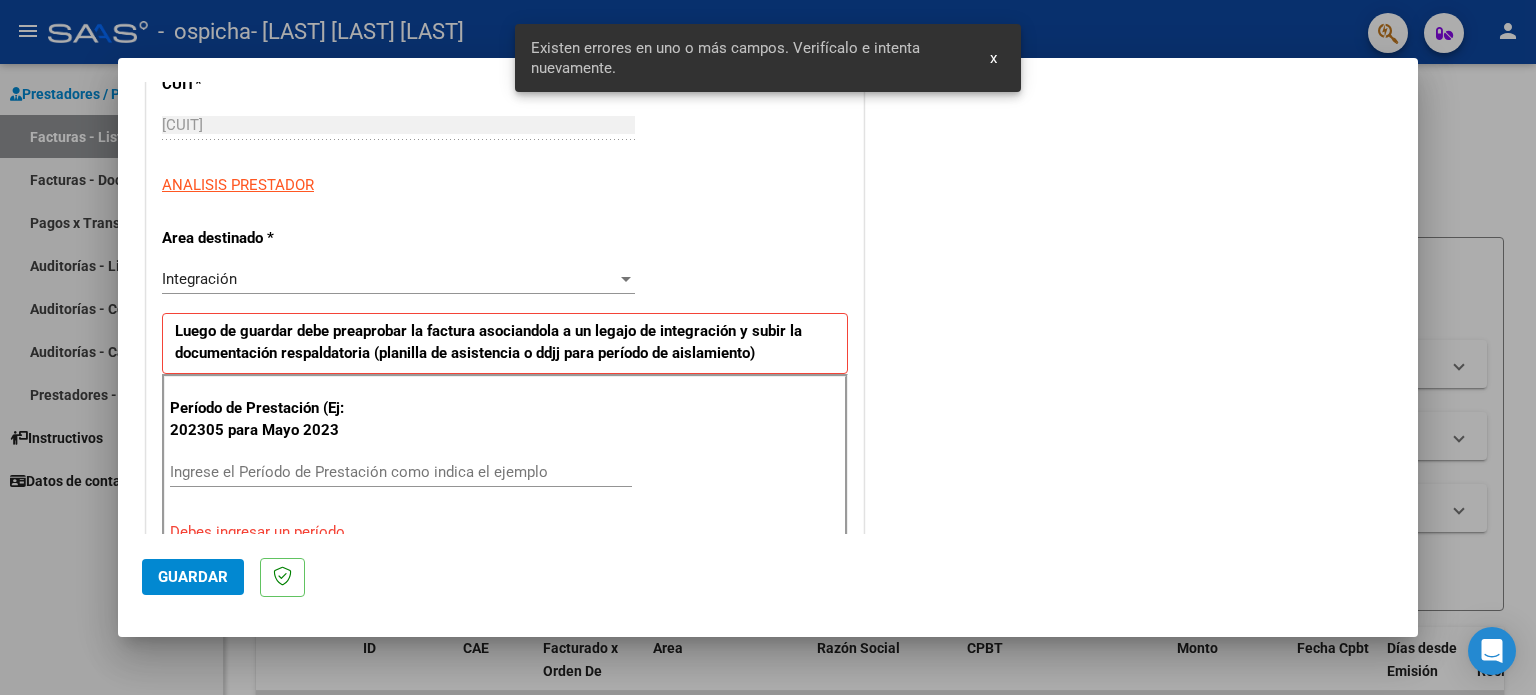 scroll, scrollTop: 431, scrollLeft: 0, axis: vertical 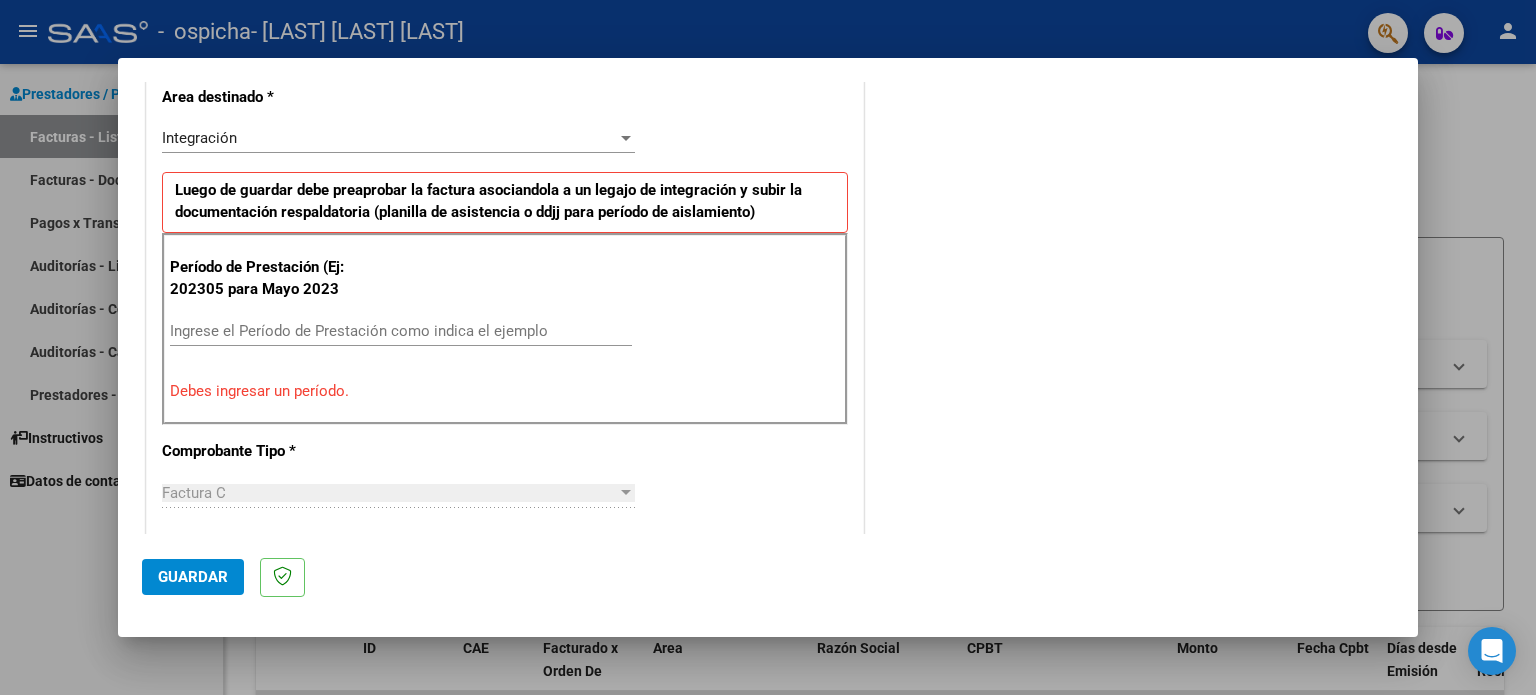 type 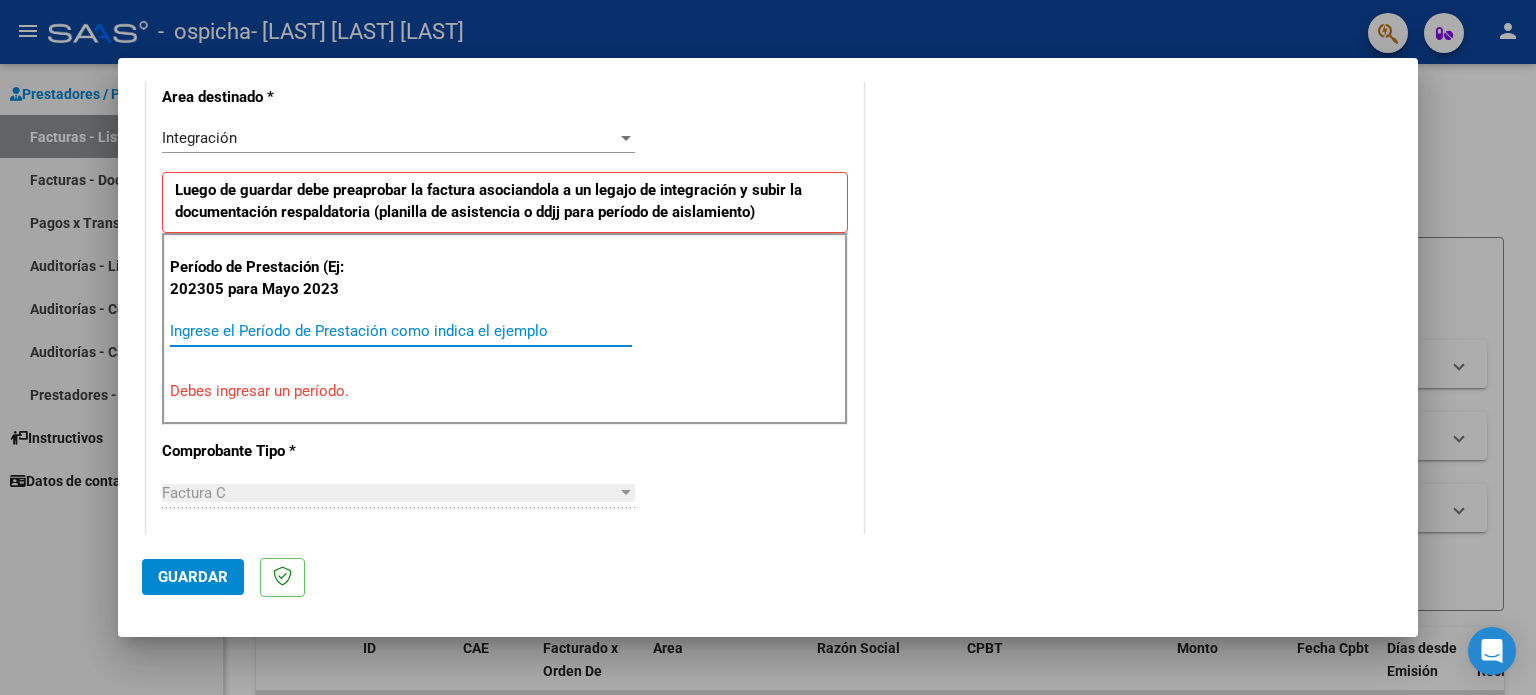 click on "Ingrese el Período de Prestación como indica el ejemplo" at bounding box center (401, 331) 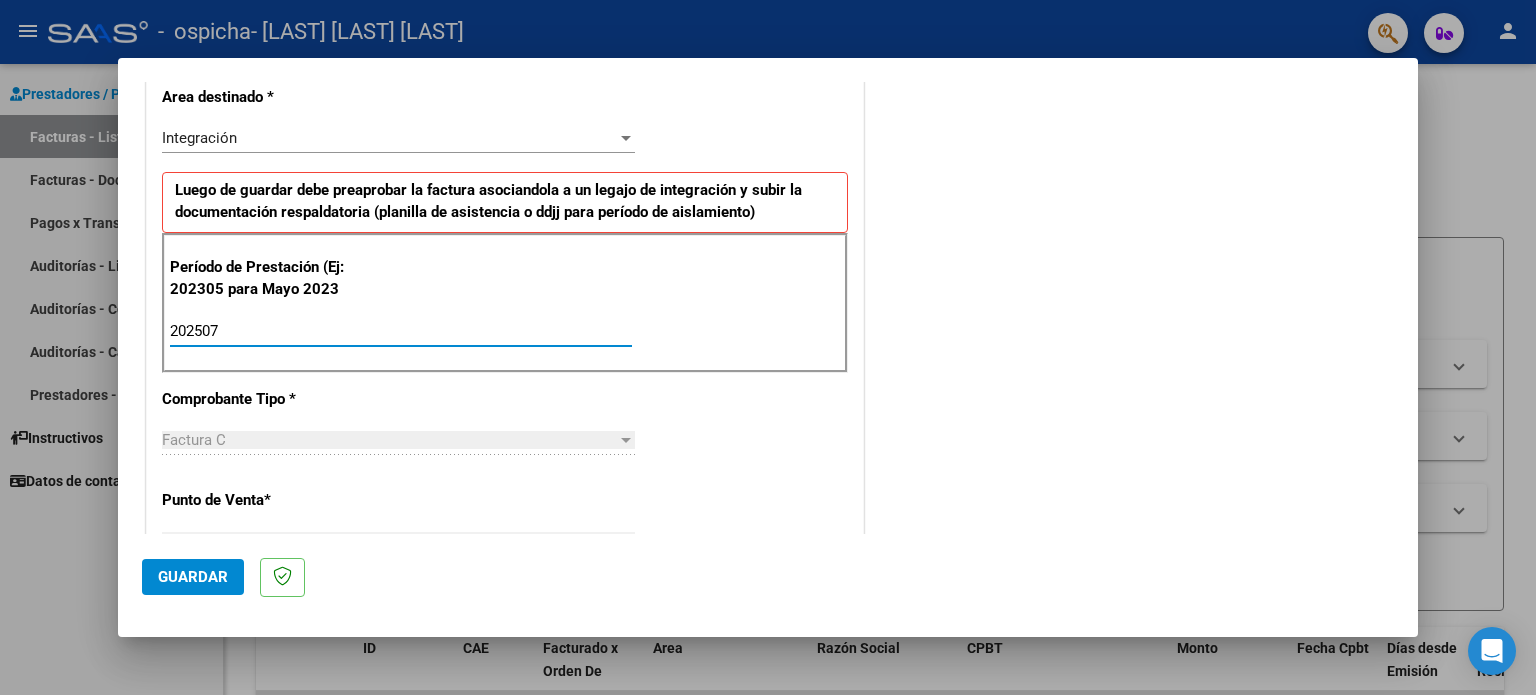 type on "202507" 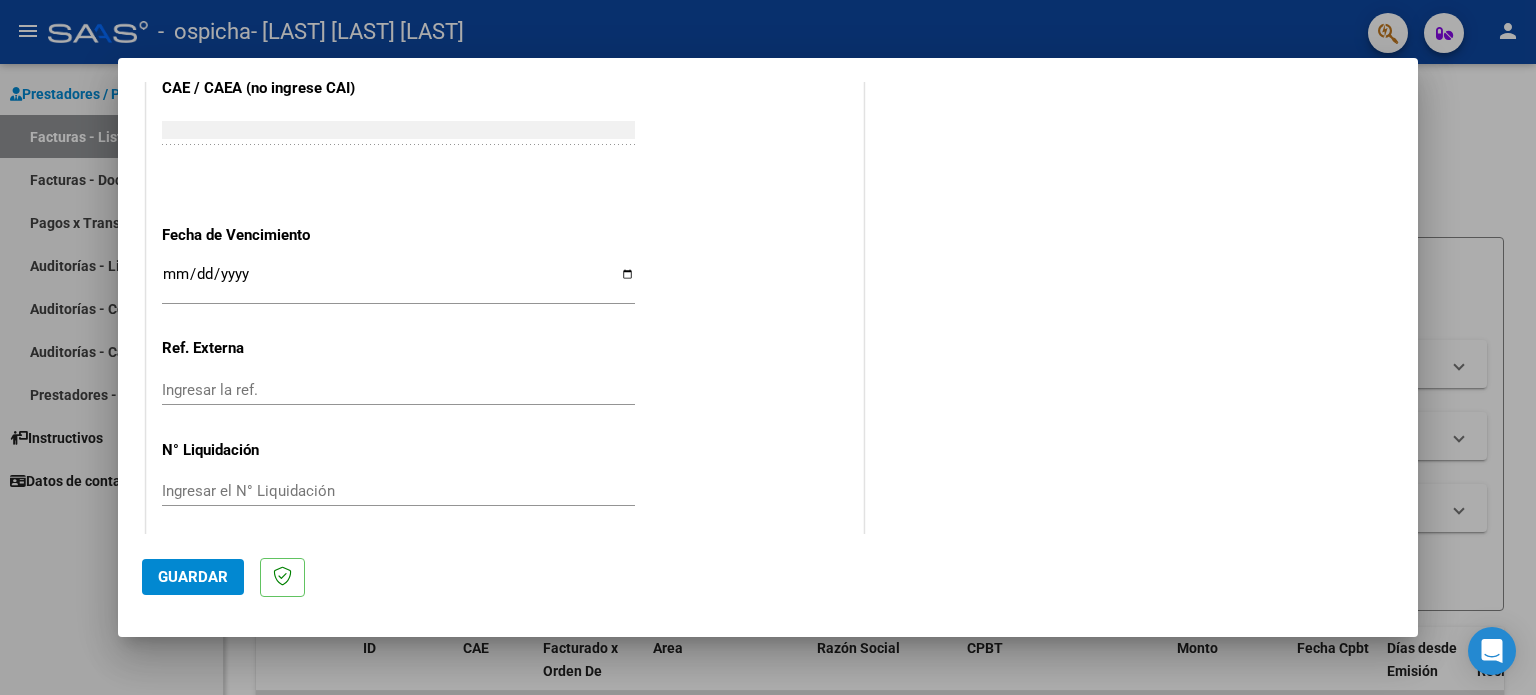 scroll, scrollTop: 1268, scrollLeft: 0, axis: vertical 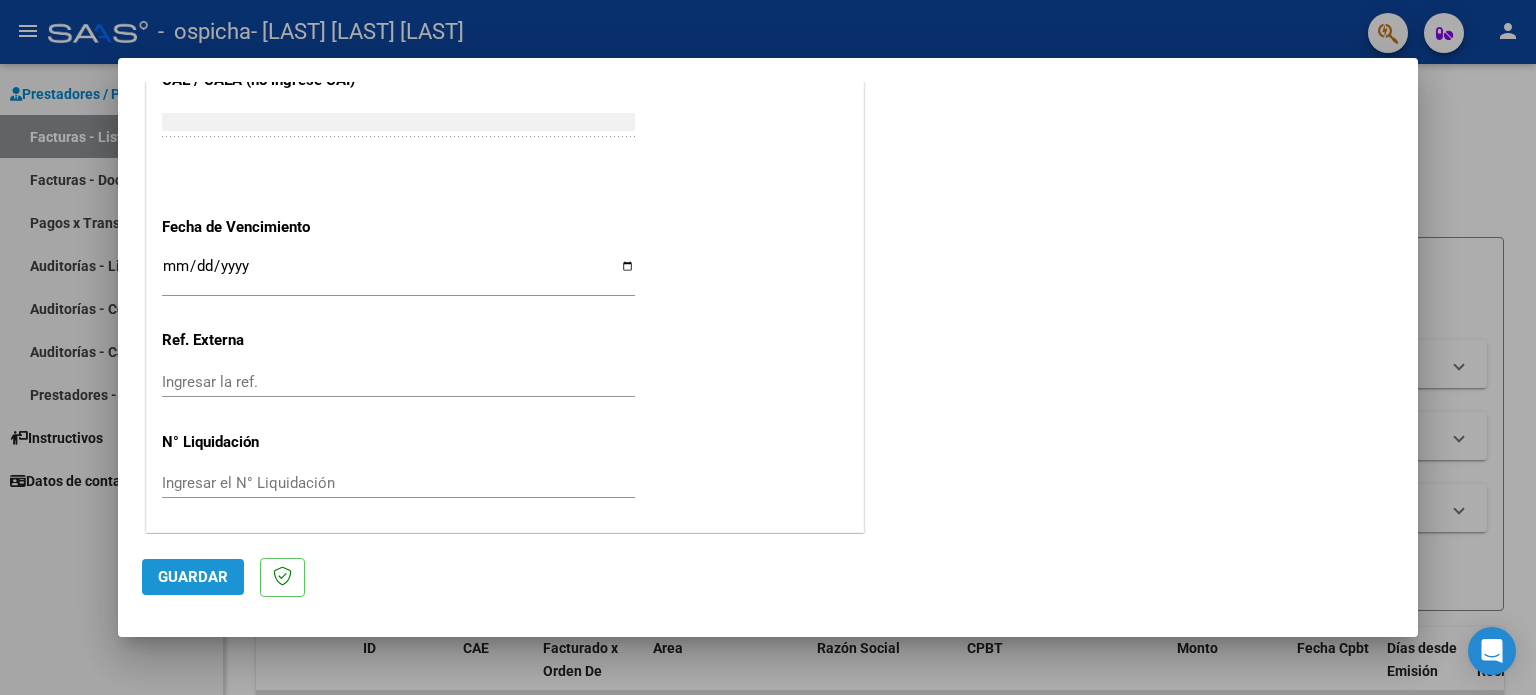 click on "Guardar" 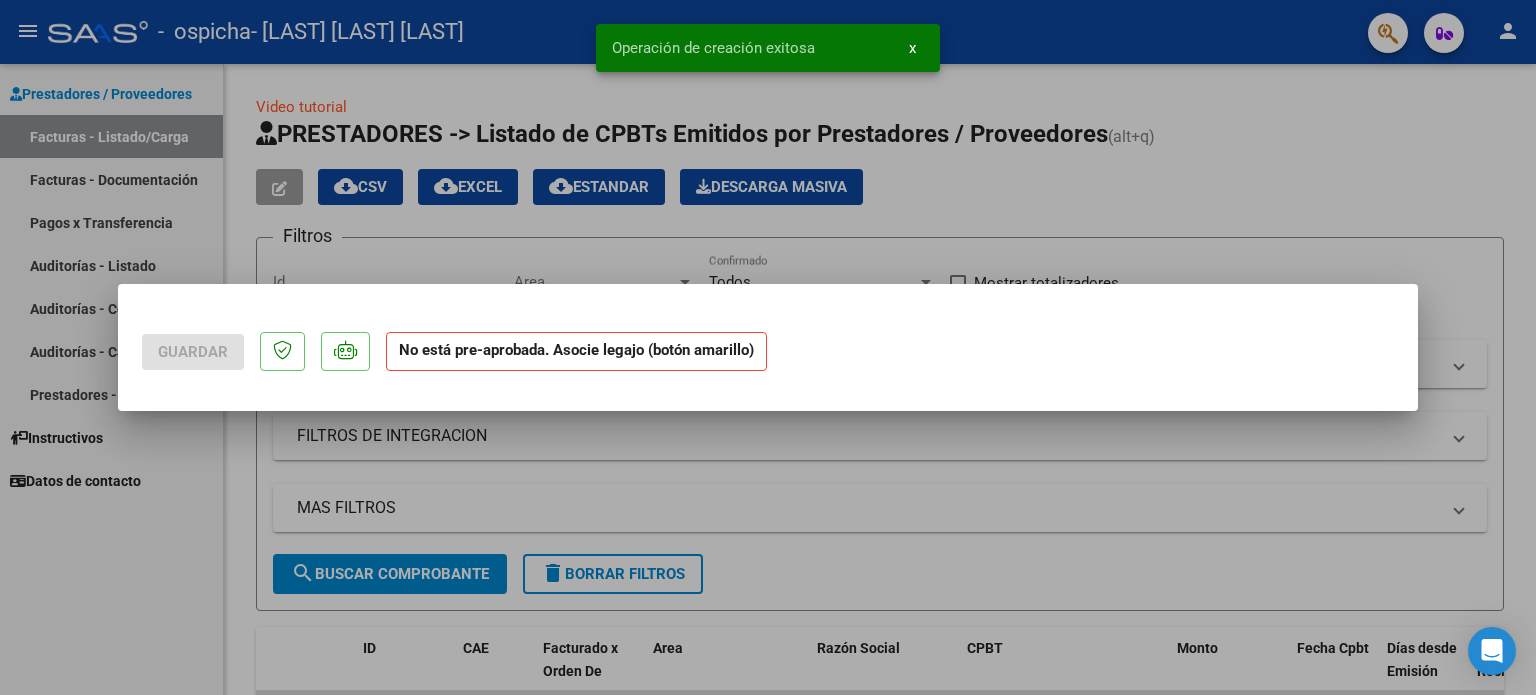 scroll, scrollTop: 0, scrollLeft: 0, axis: both 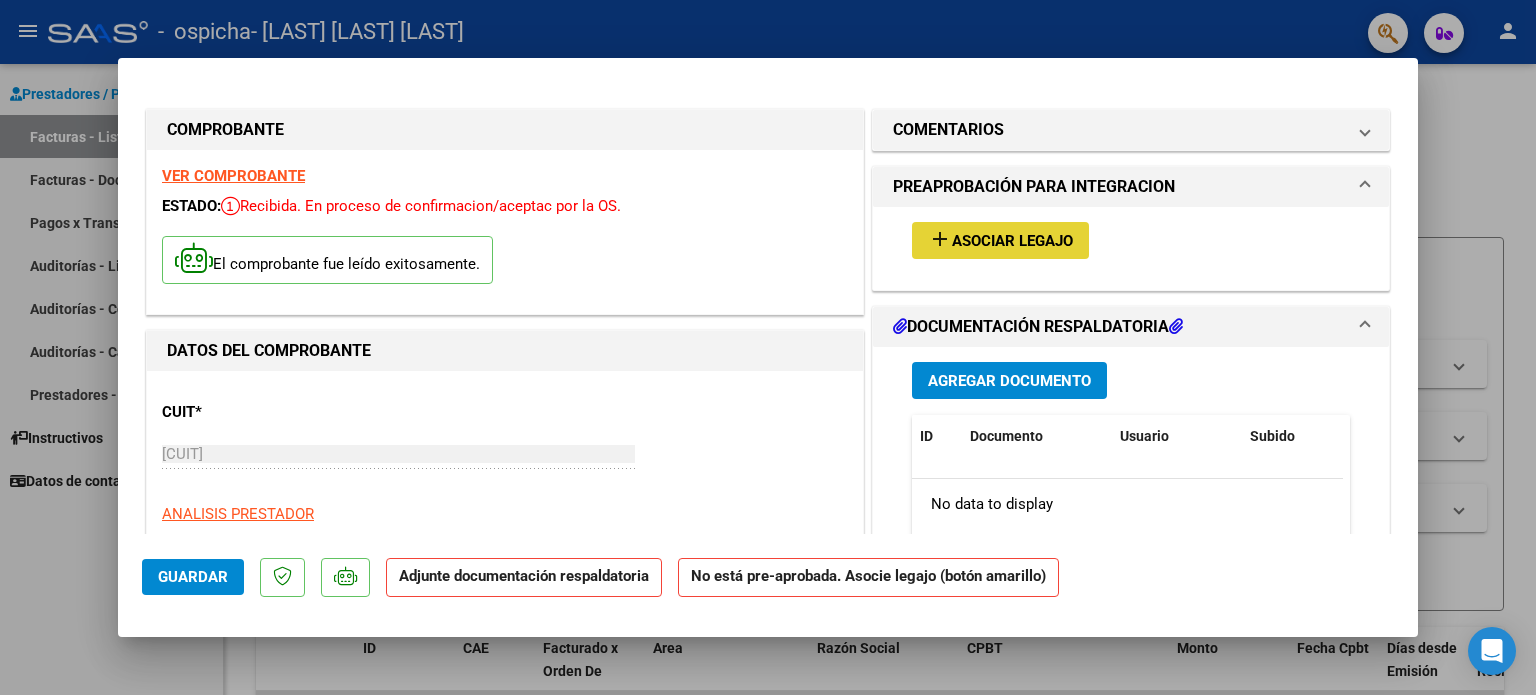 click on "Asociar Legajo" at bounding box center (1012, 241) 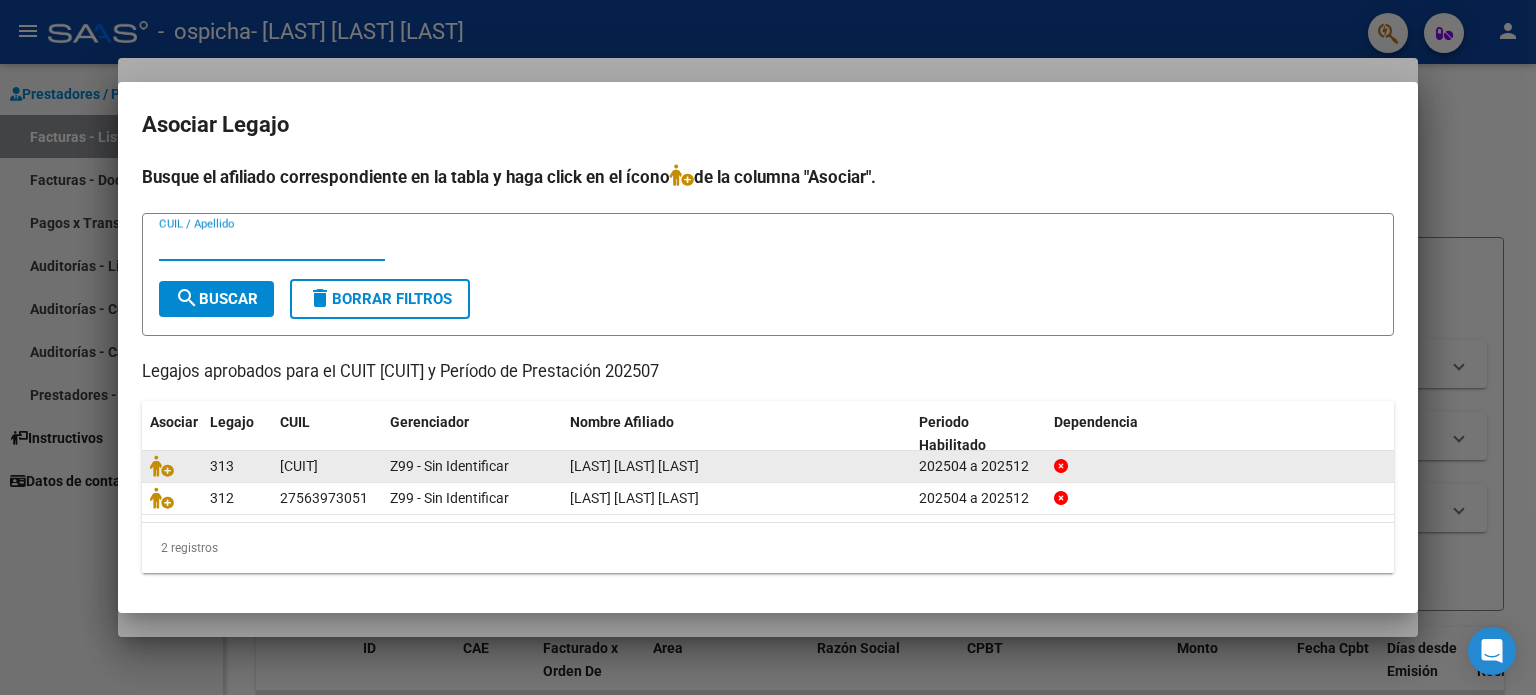 click on "[LAST] [LAST] [LAST]" 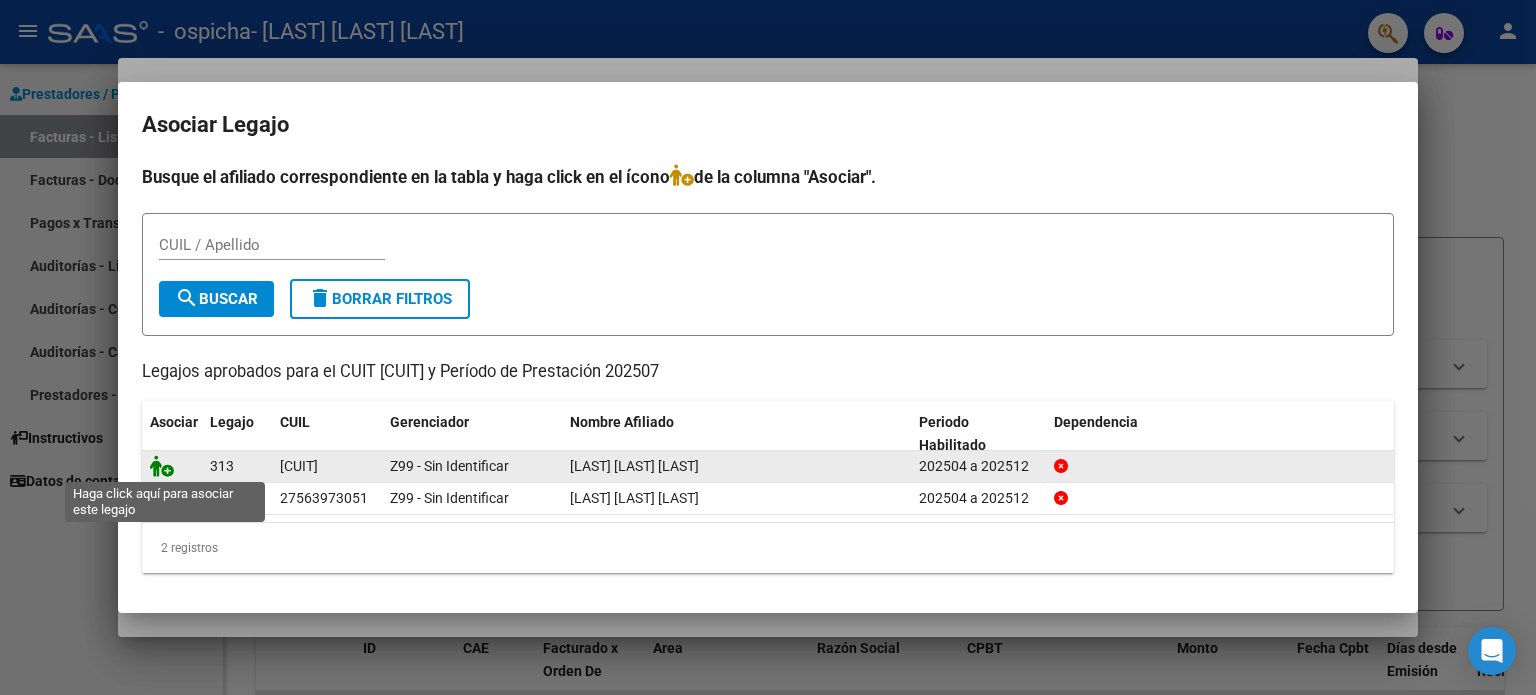 click 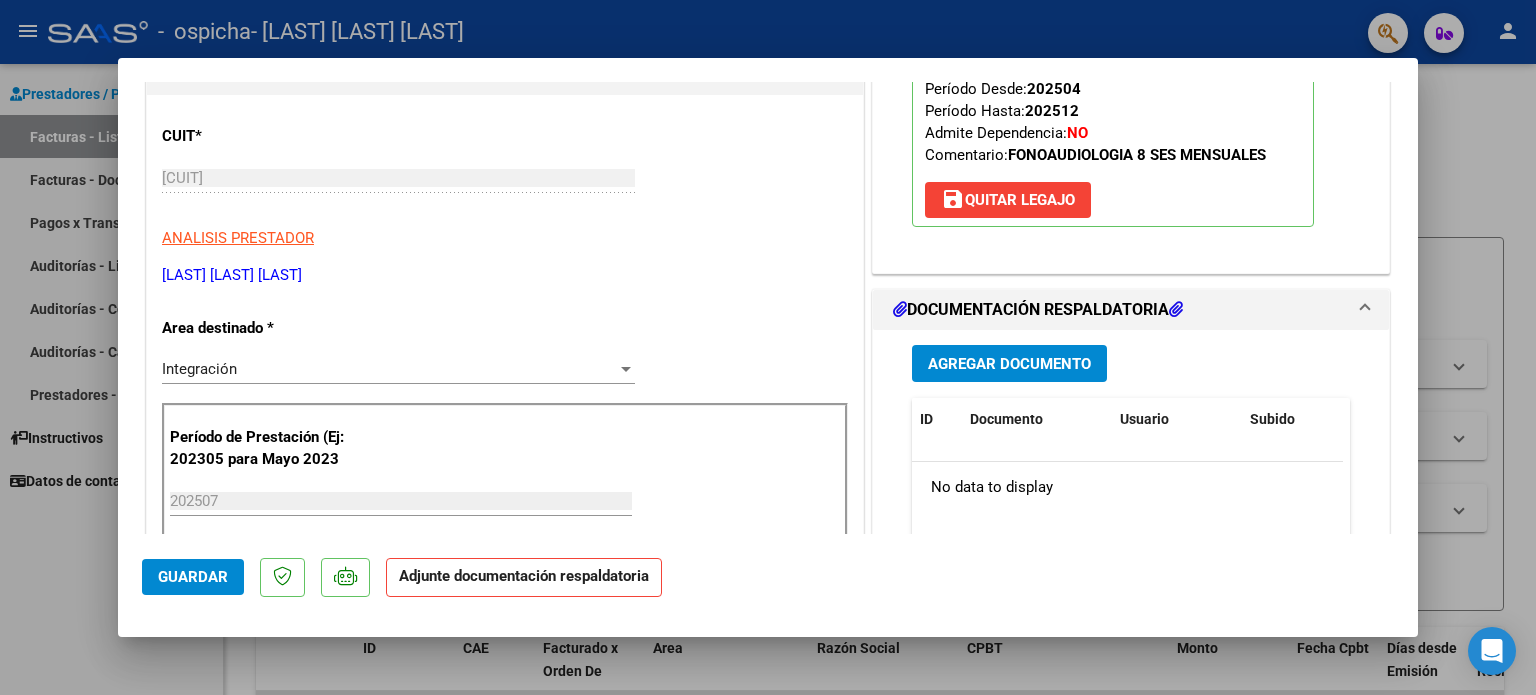 scroll, scrollTop: 280, scrollLeft: 0, axis: vertical 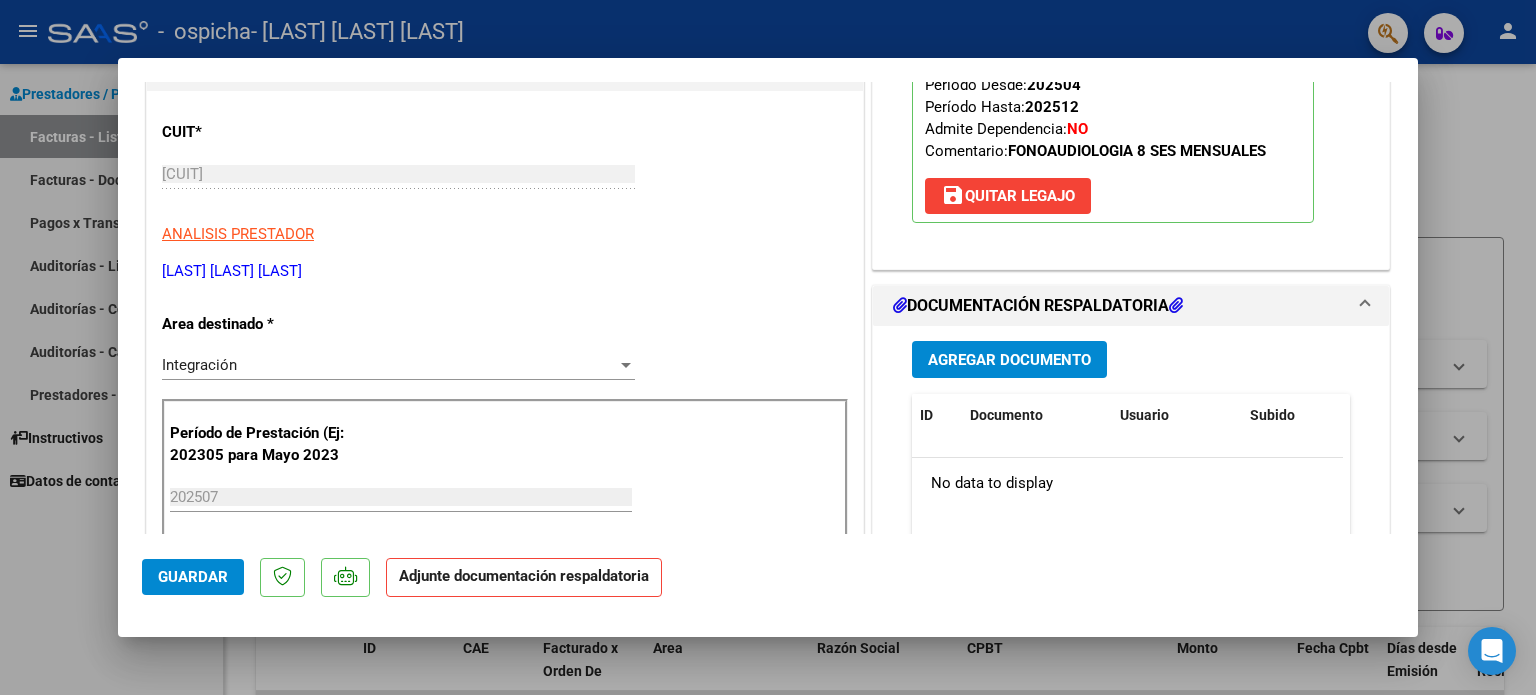 click on "Agregar Documento" at bounding box center (1009, 360) 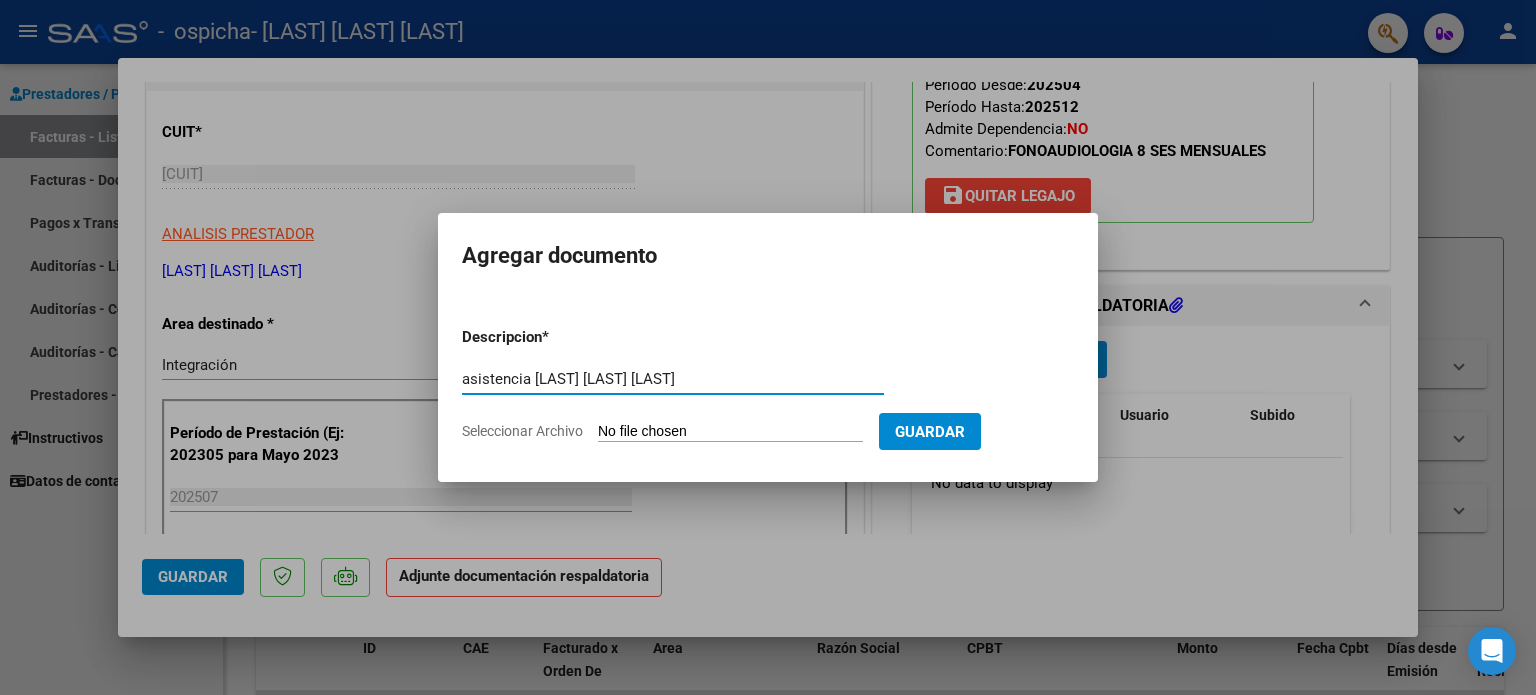 type on "asistencia [LAST] [LAST] [LAST]" 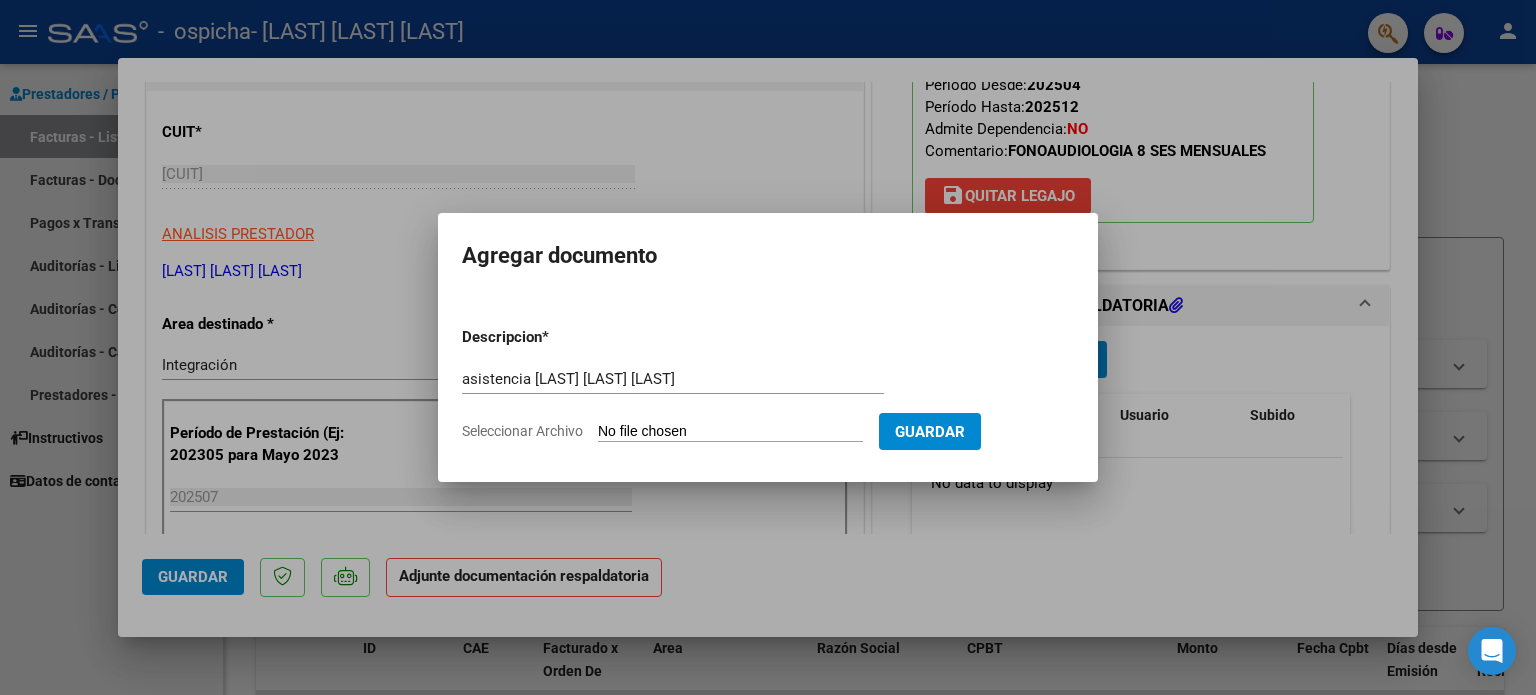 click on "Seleccionar Archivo" at bounding box center [730, 432] 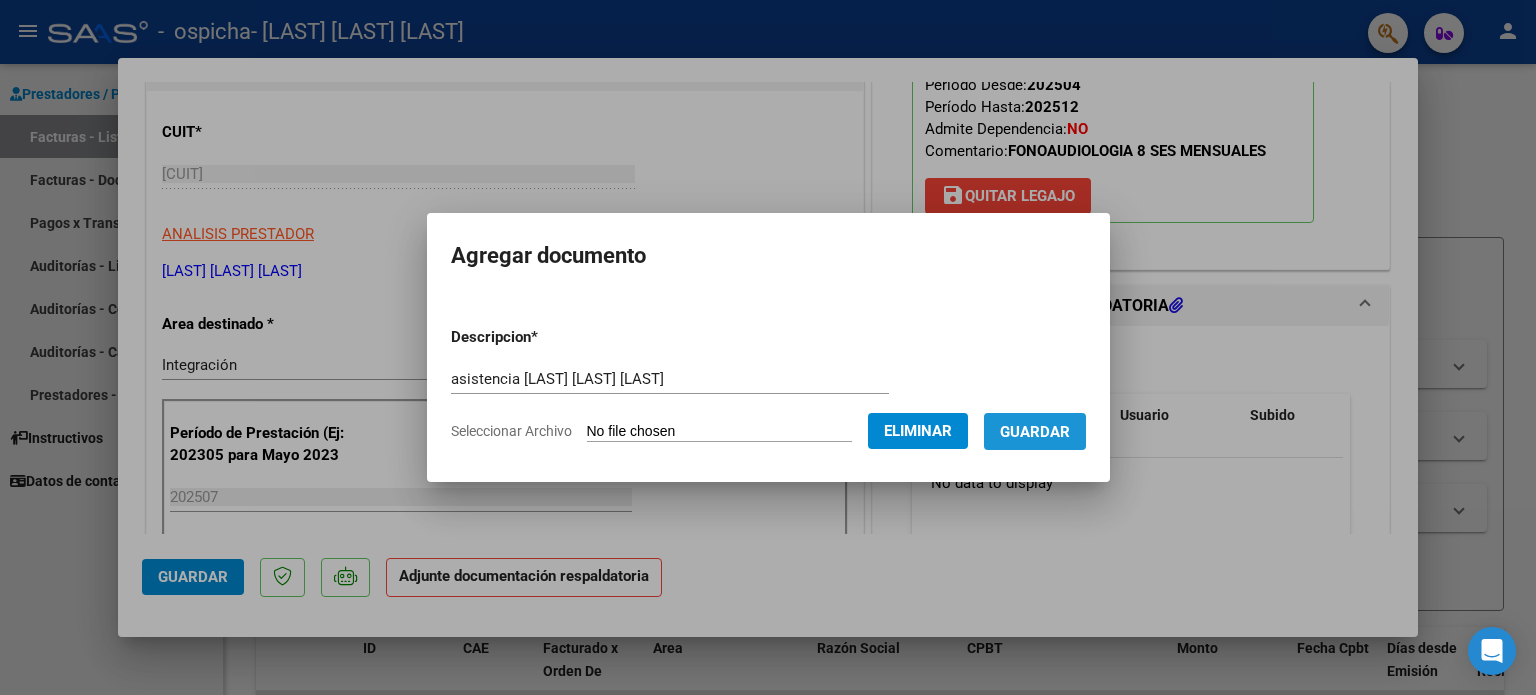 click on "Guardar" at bounding box center [1035, 432] 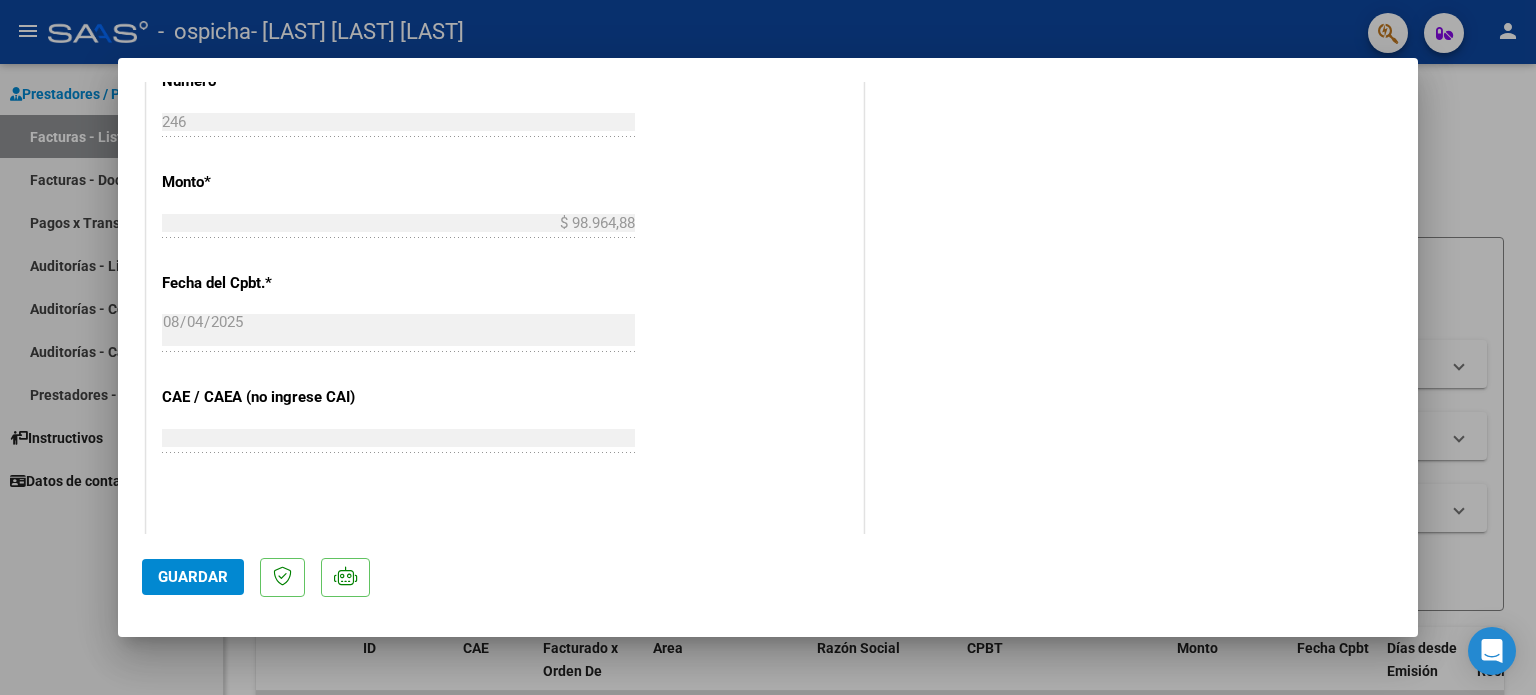scroll, scrollTop: 1084, scrollLeft: 0, axis: vertical 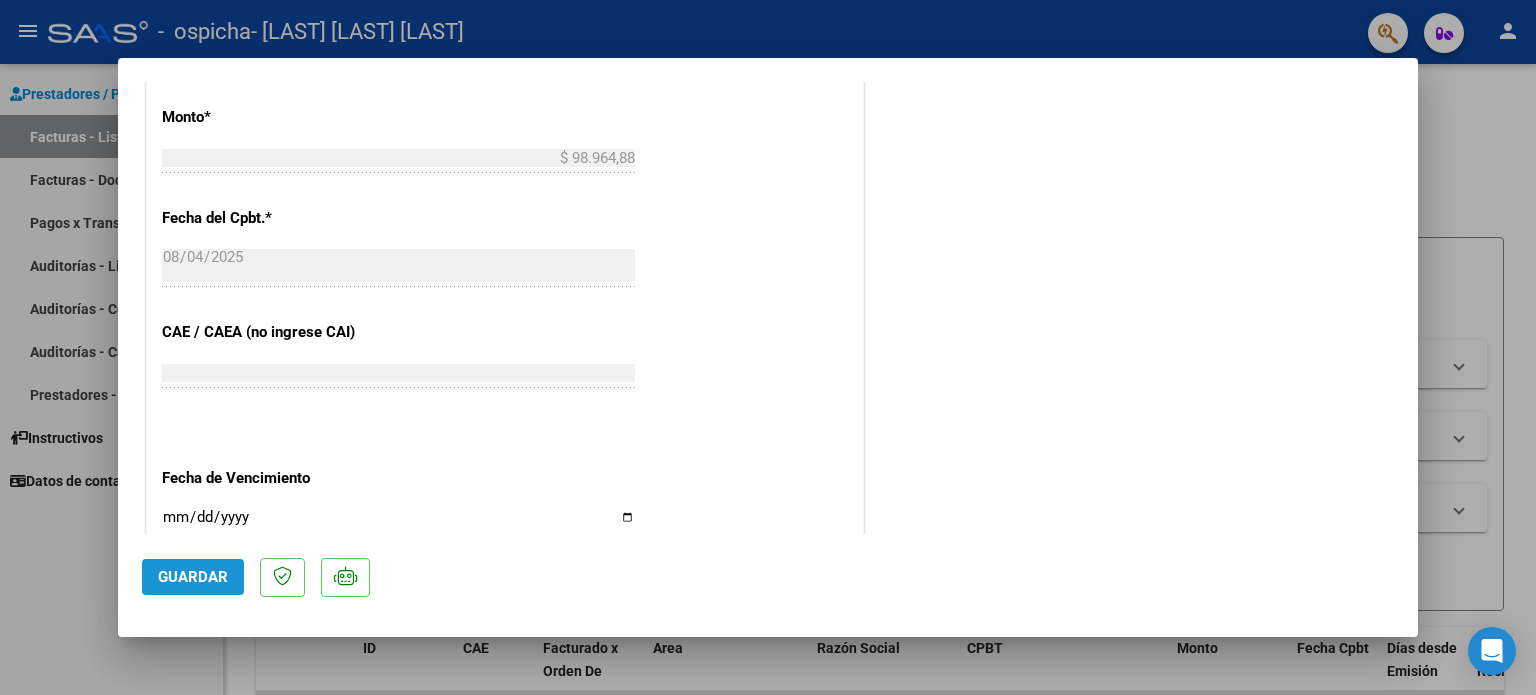 click on "Guardar" 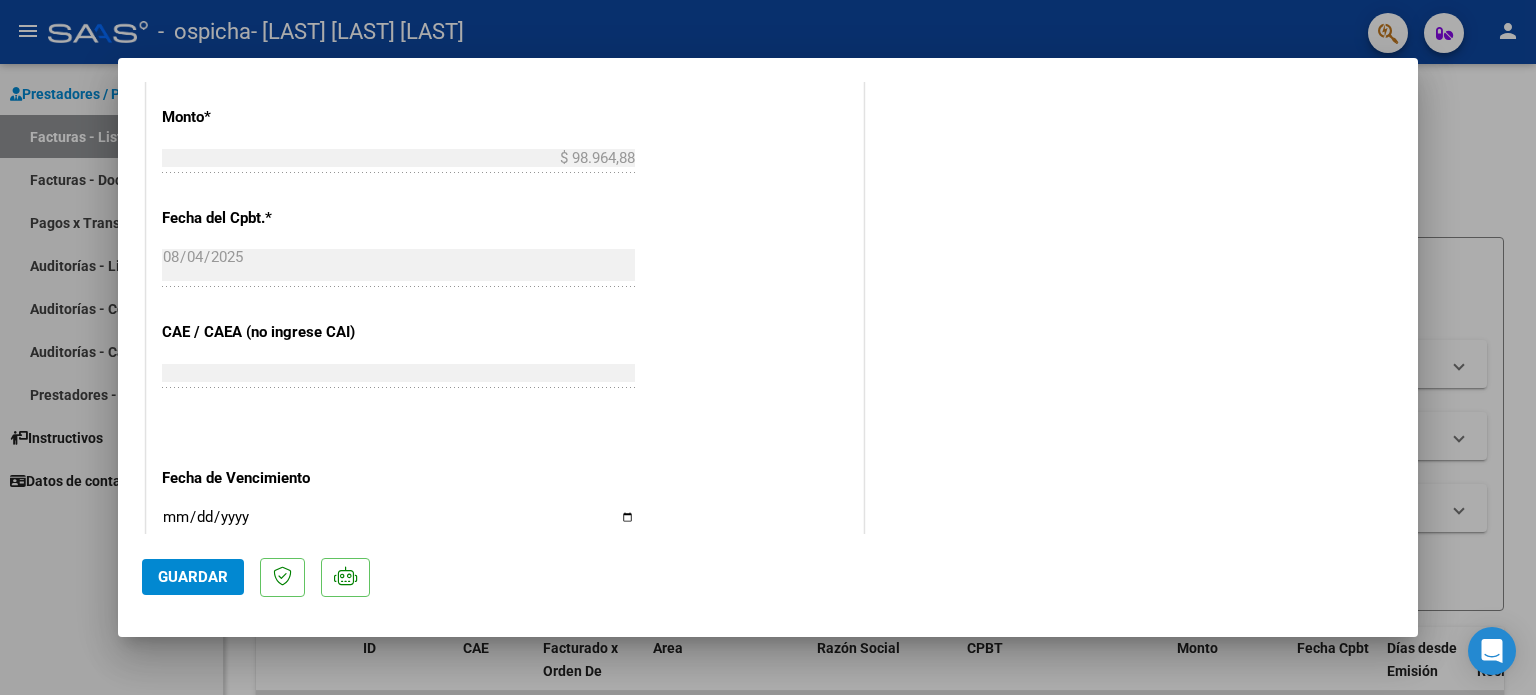 click at bounding box center [768, 347] 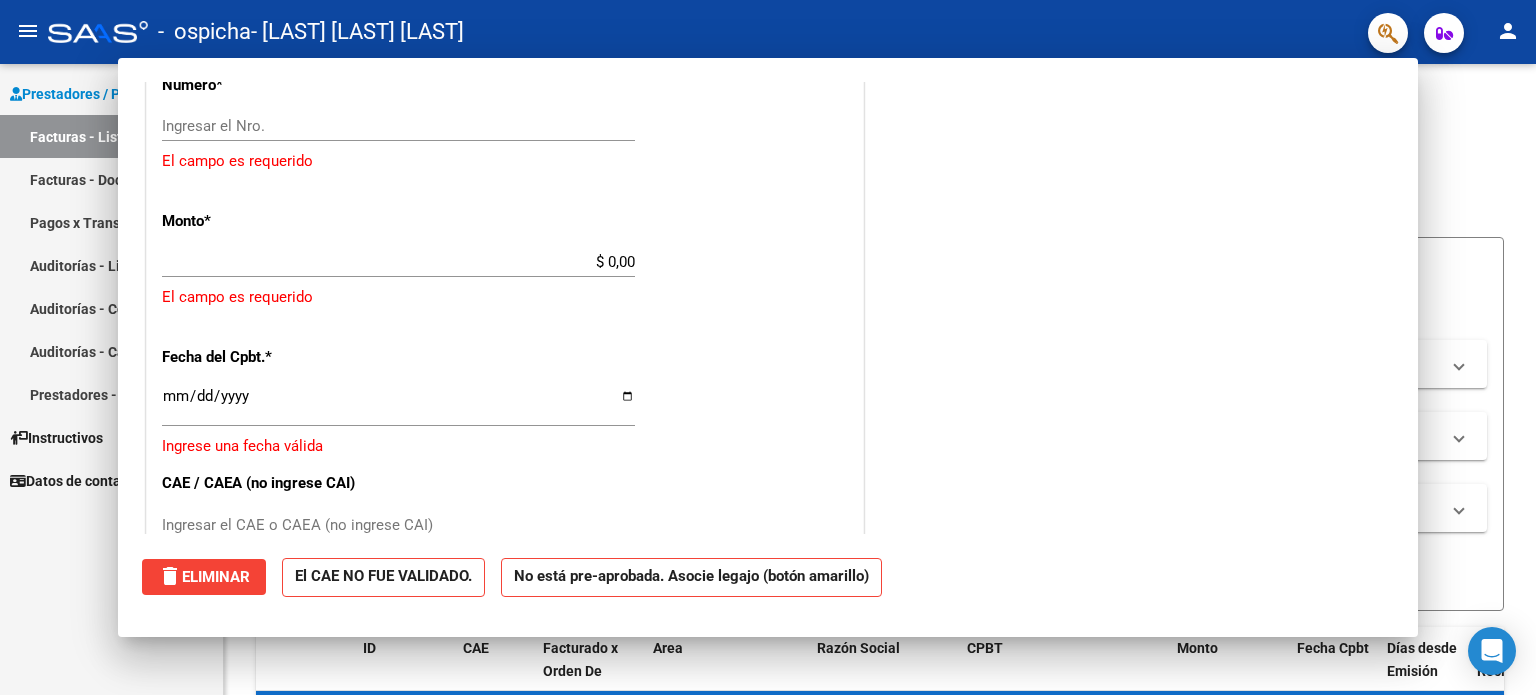scroll, scrollTop: 1154, scrollLeft: 0, axis: vertical 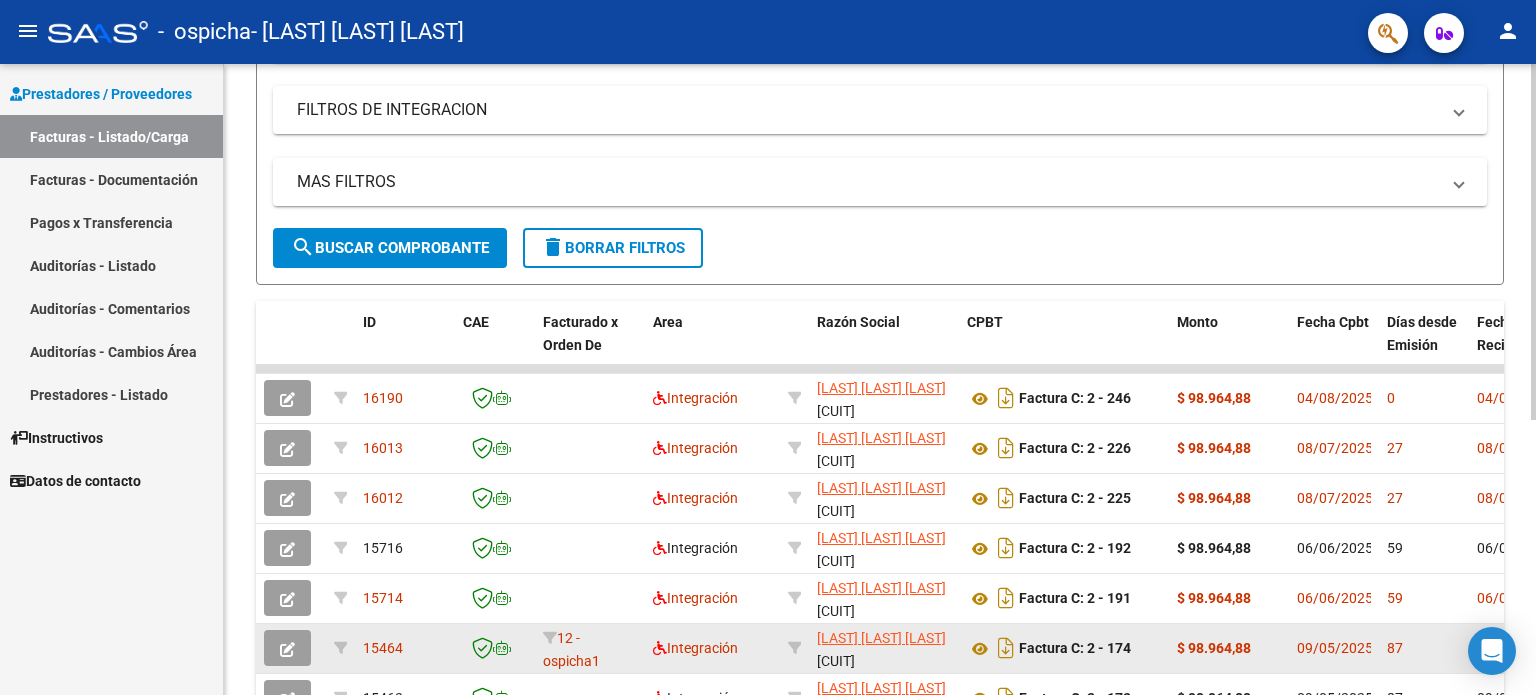click 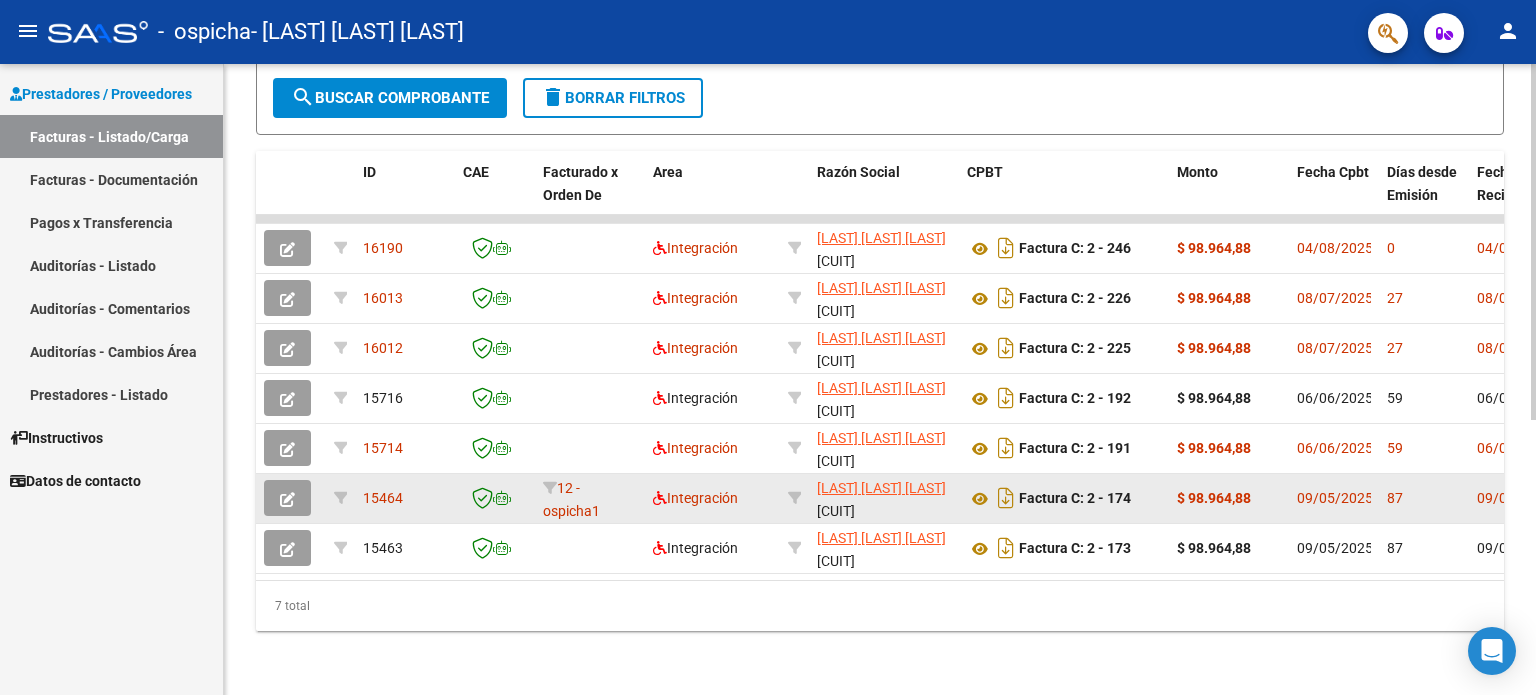 click 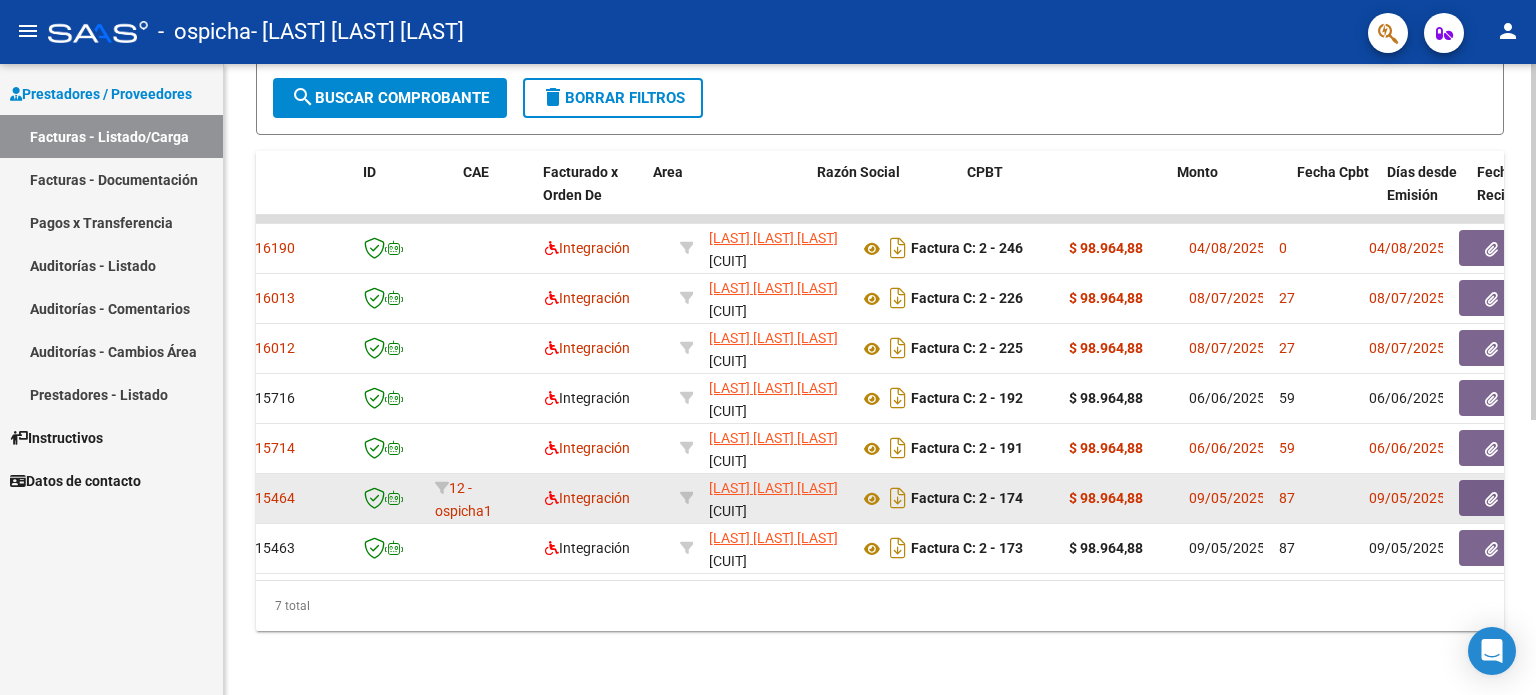 scroll, scrollTop: 0, scrollLeft: 0, axis: both 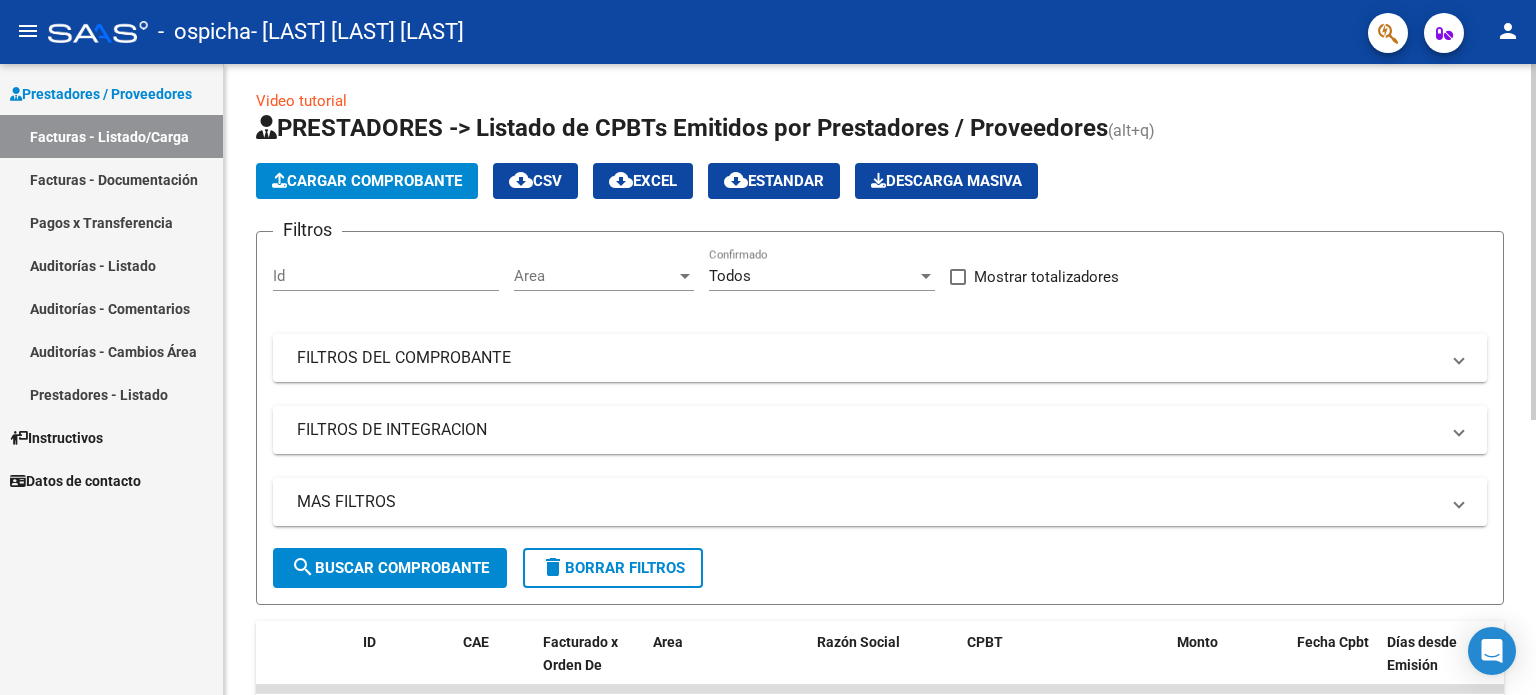 click 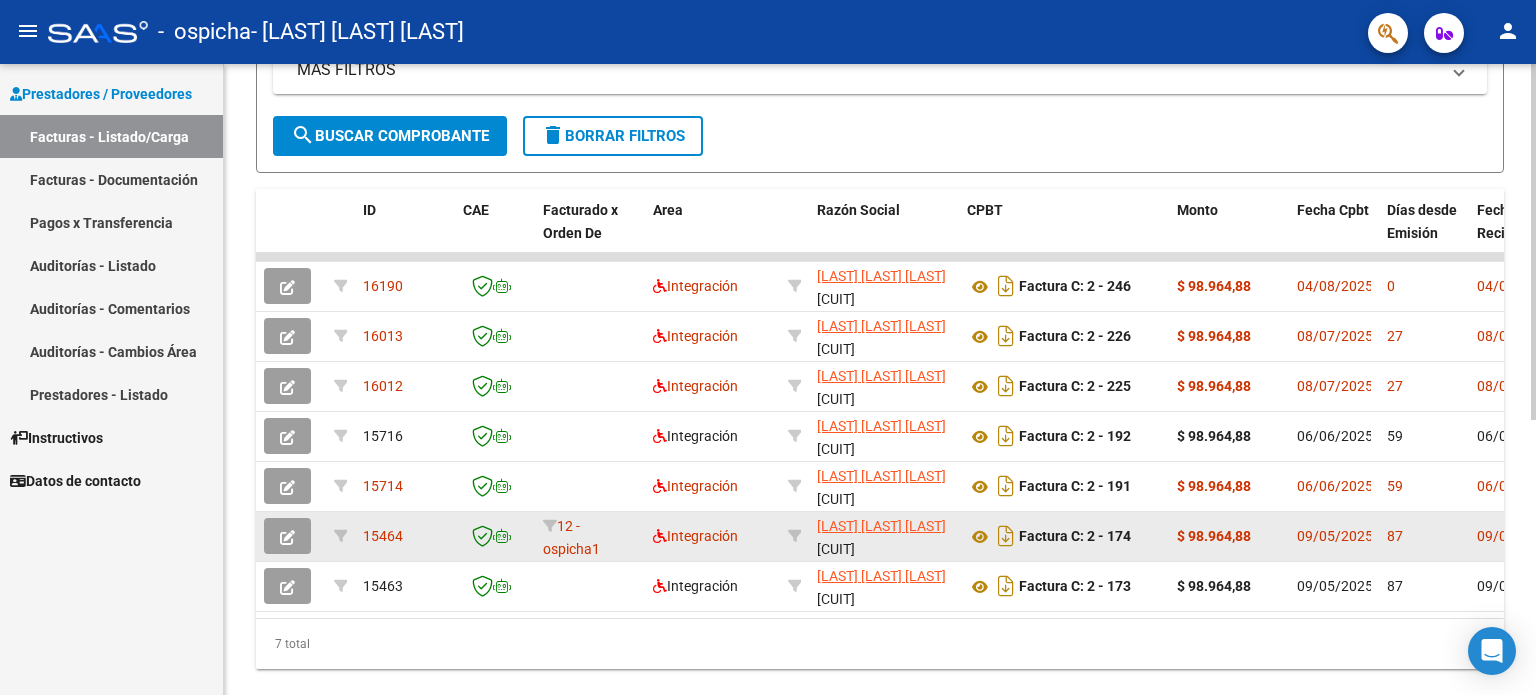 scroll, scrollTop: 456, scrollLeft: 0, axis: vertical 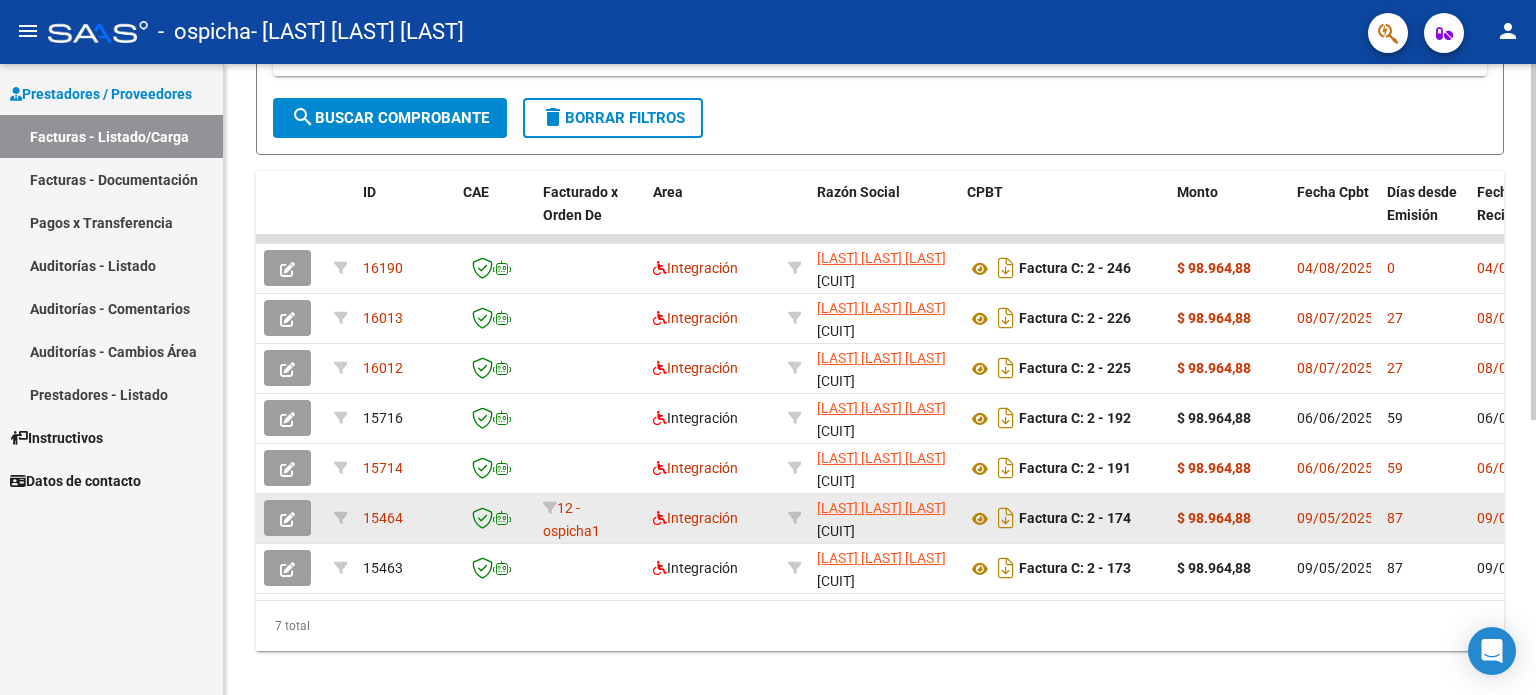 click 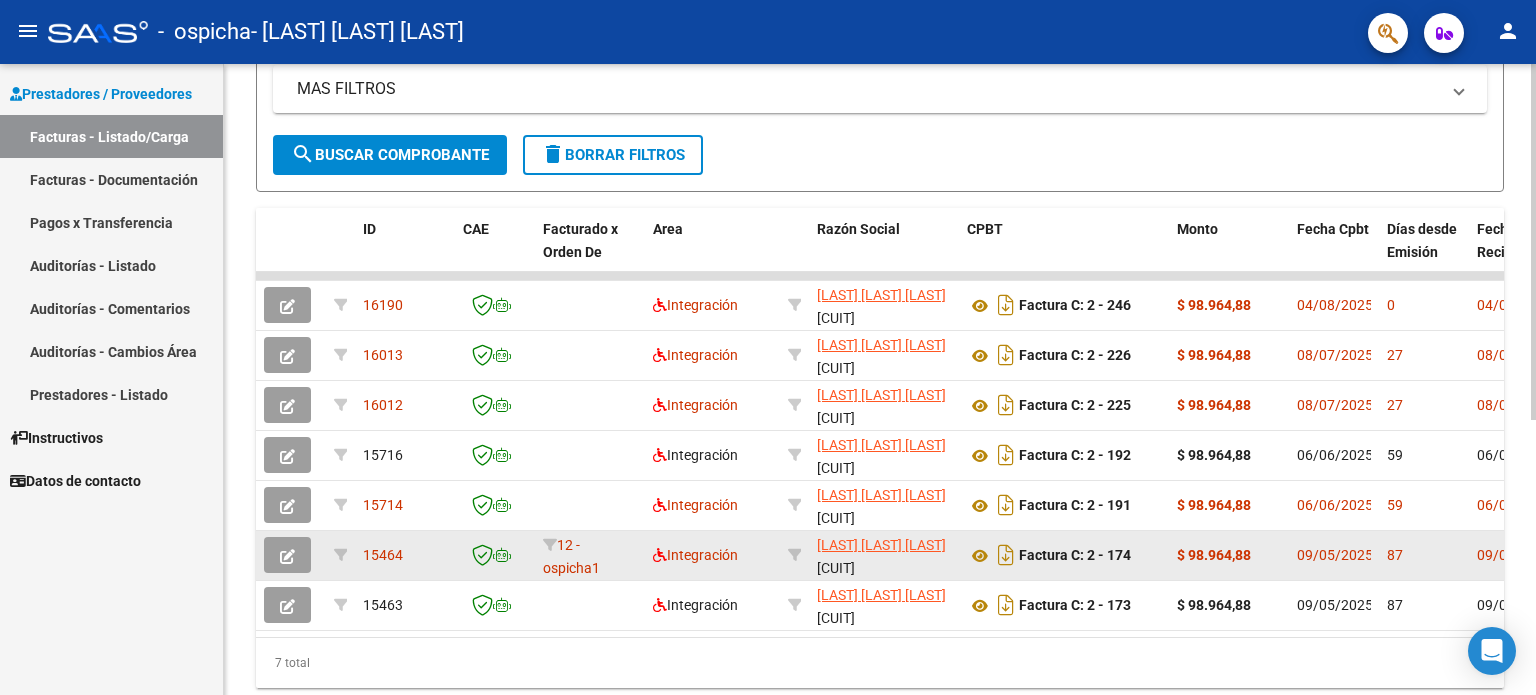 scroll, scrollTop: 488, scrollLeft: 0, axis: vertical 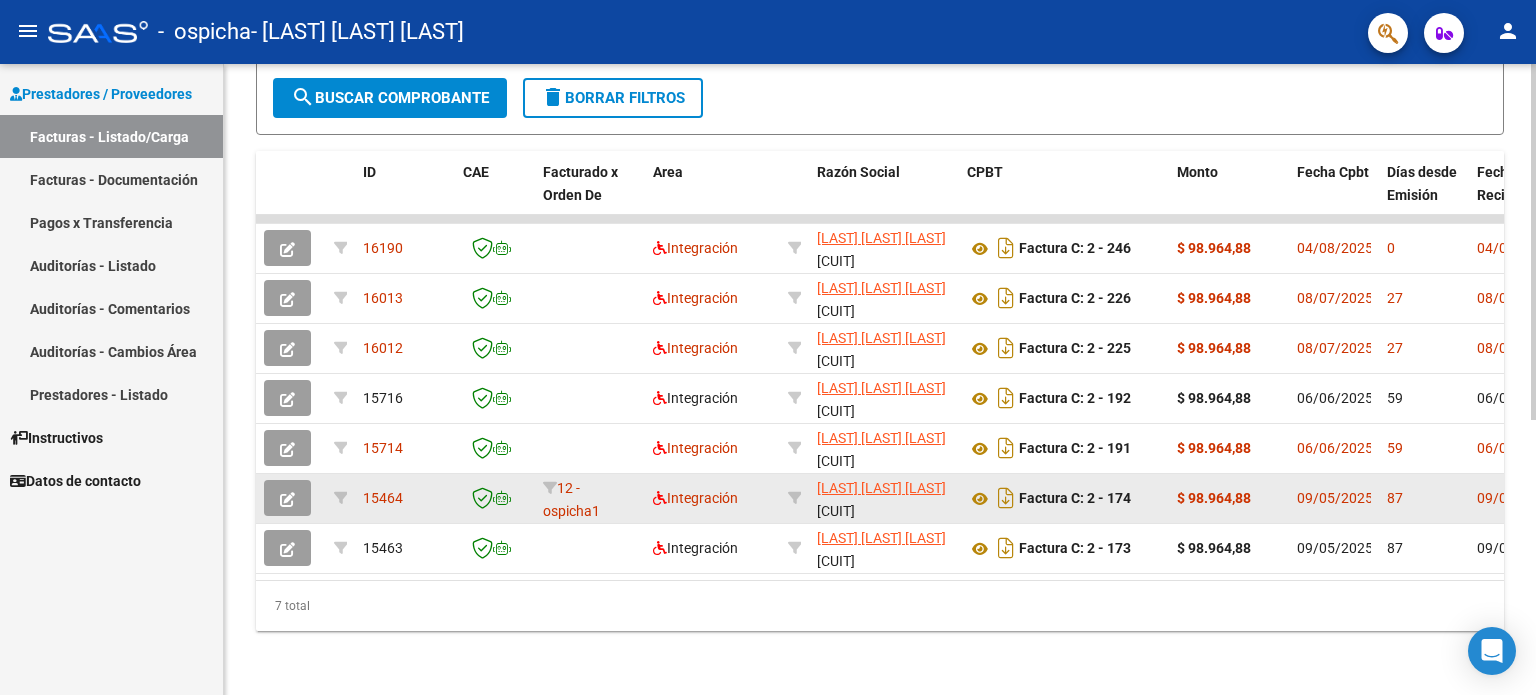 click 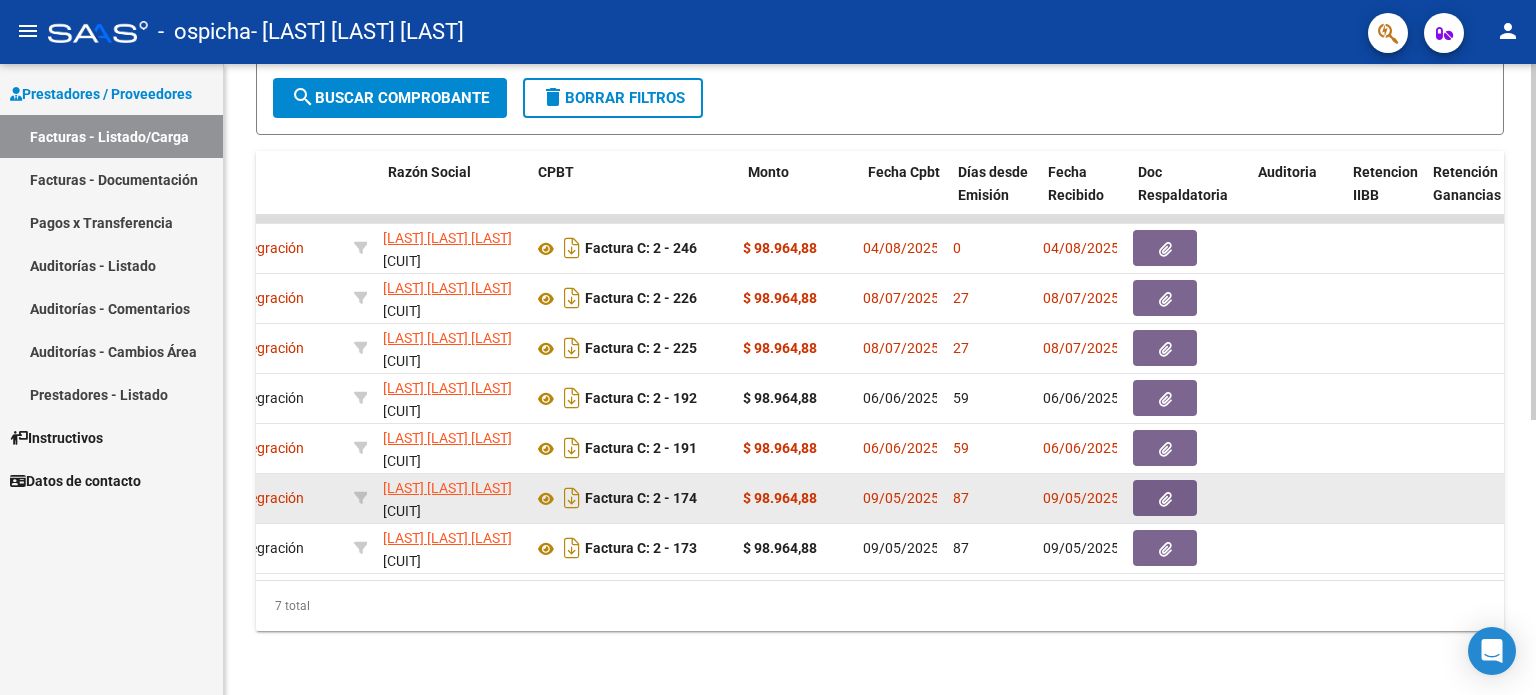 scroll, scrollTop: 0, scrollLeft: 428, axis: horizontal 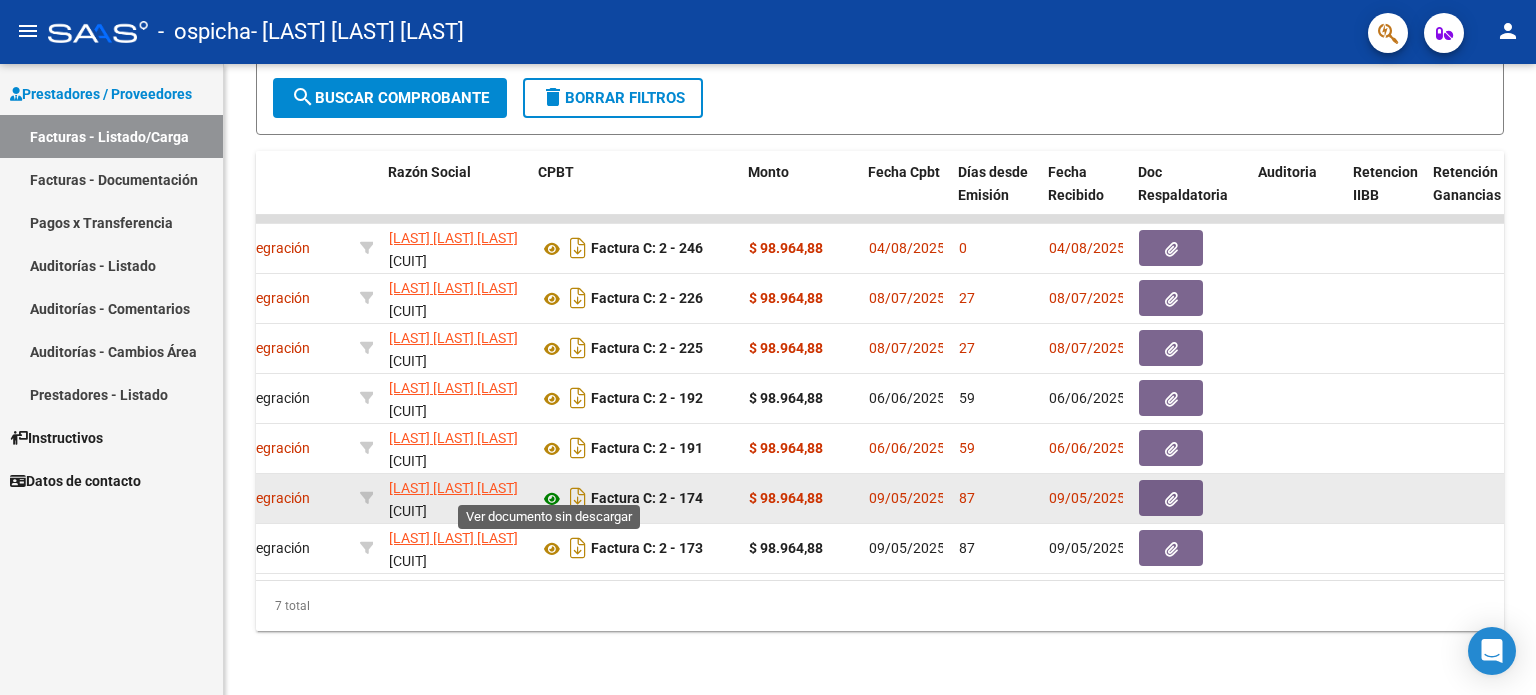 click 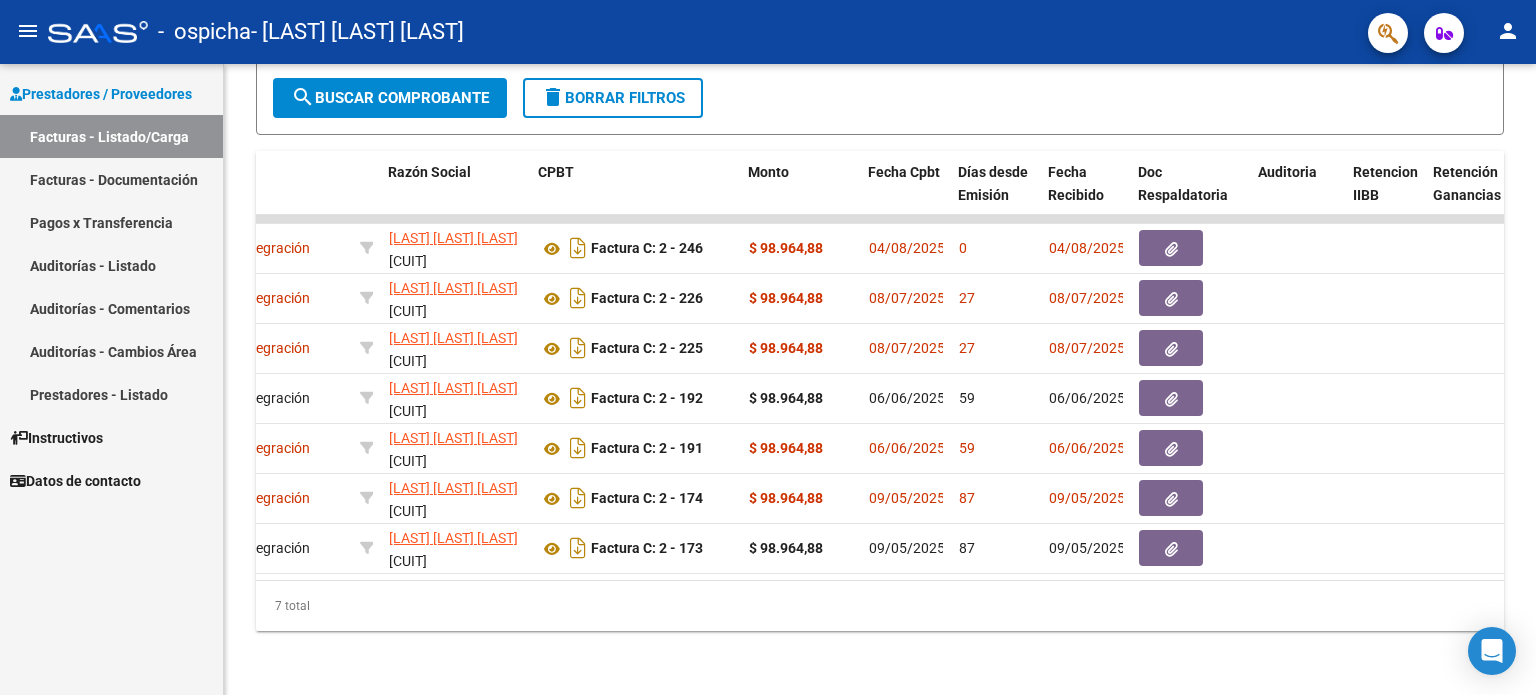 scroll, scrollTop: 0, scrollLeft: 0, axis: both 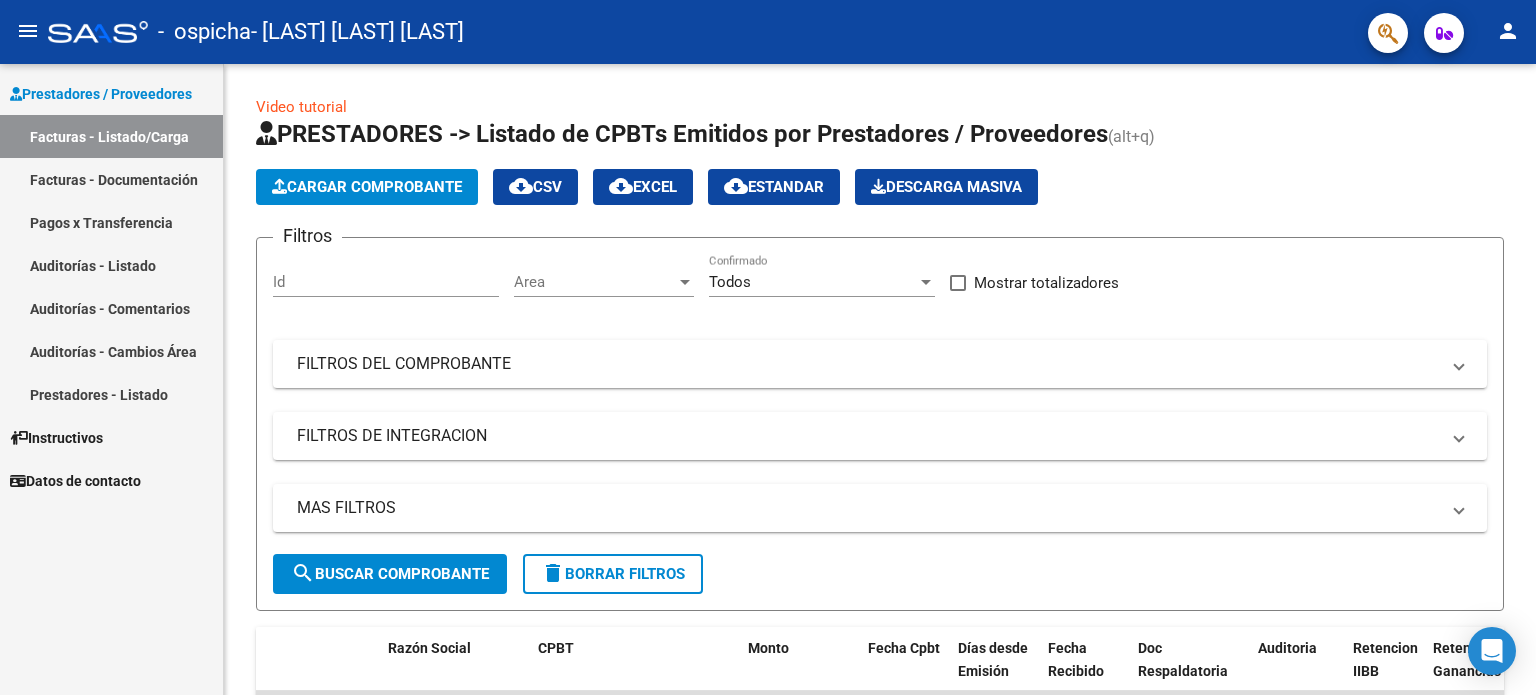 click 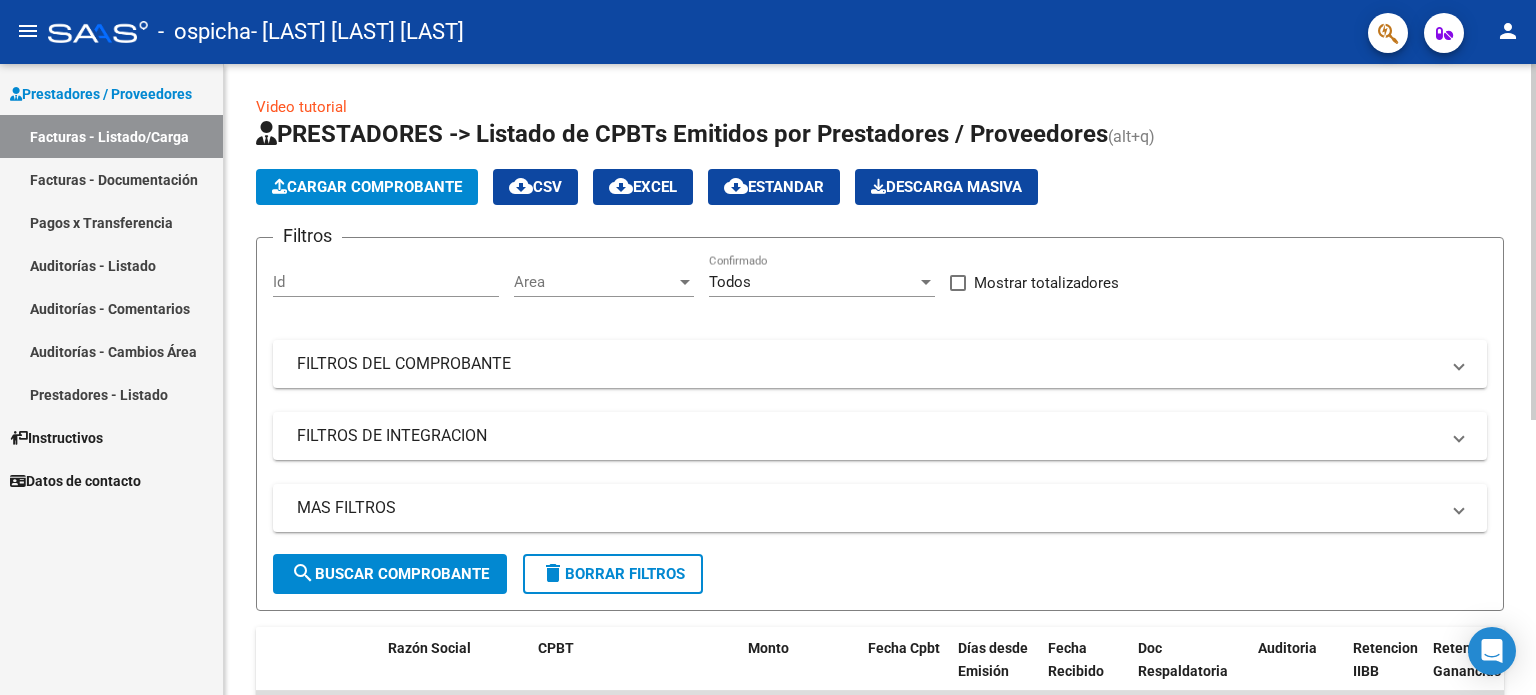 click on "Cargar Comprobante" 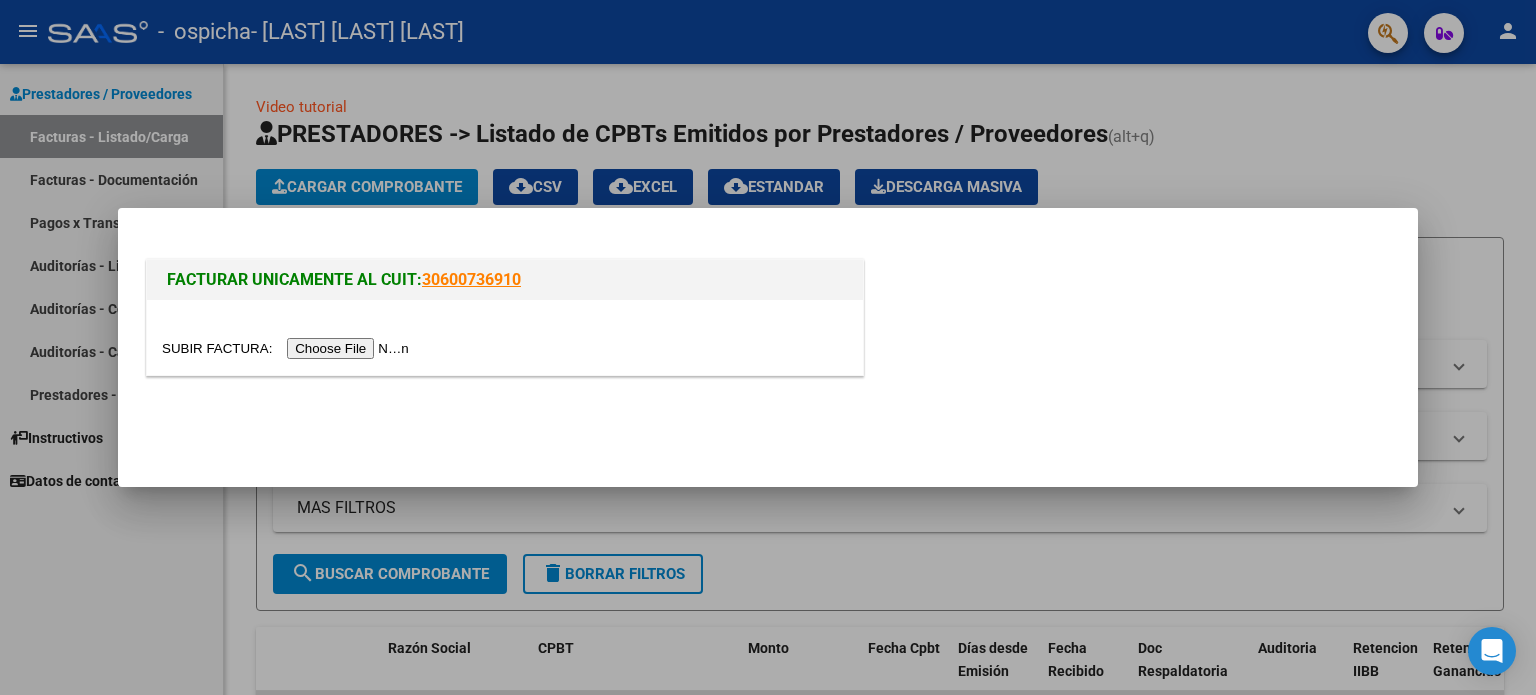 click at bounding box center (288, 348) 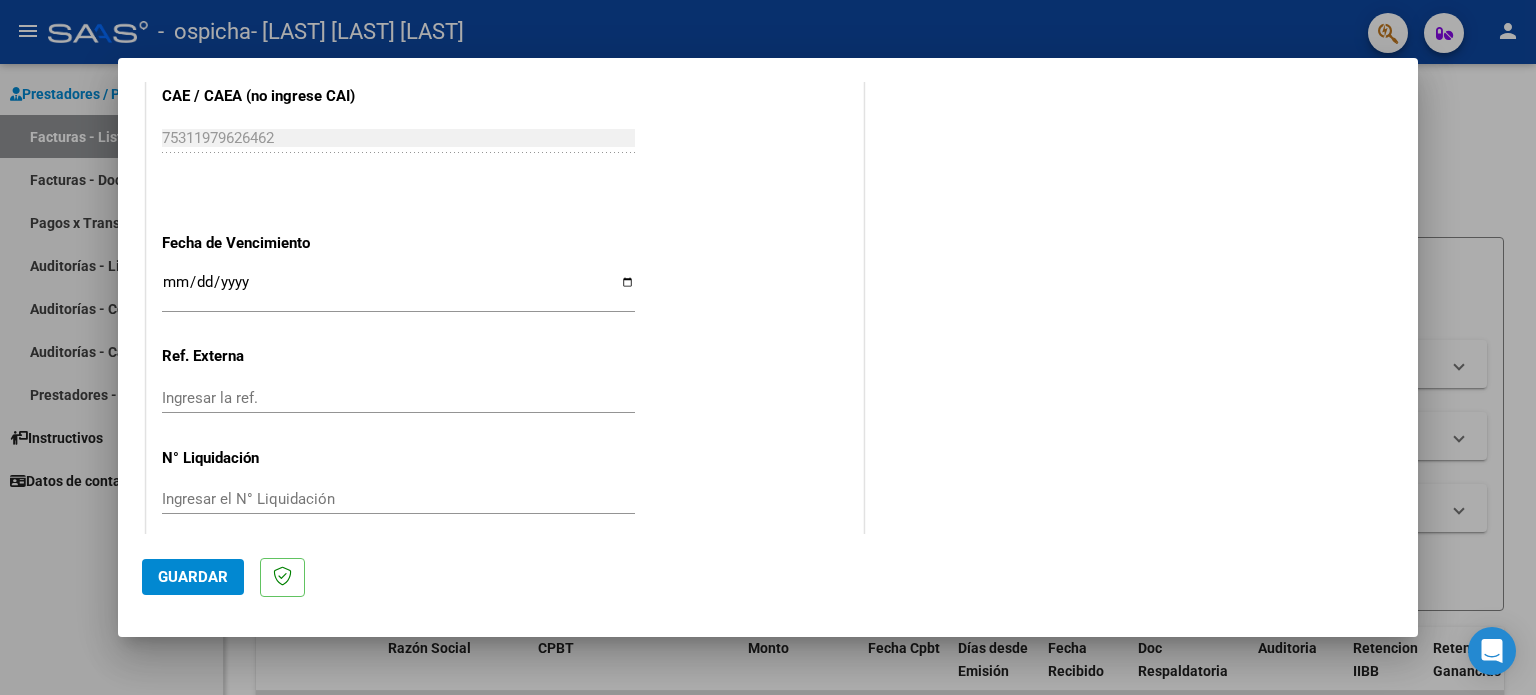 scroll, scrollTop: 1268, scrollLeft: 0, axis: vertical 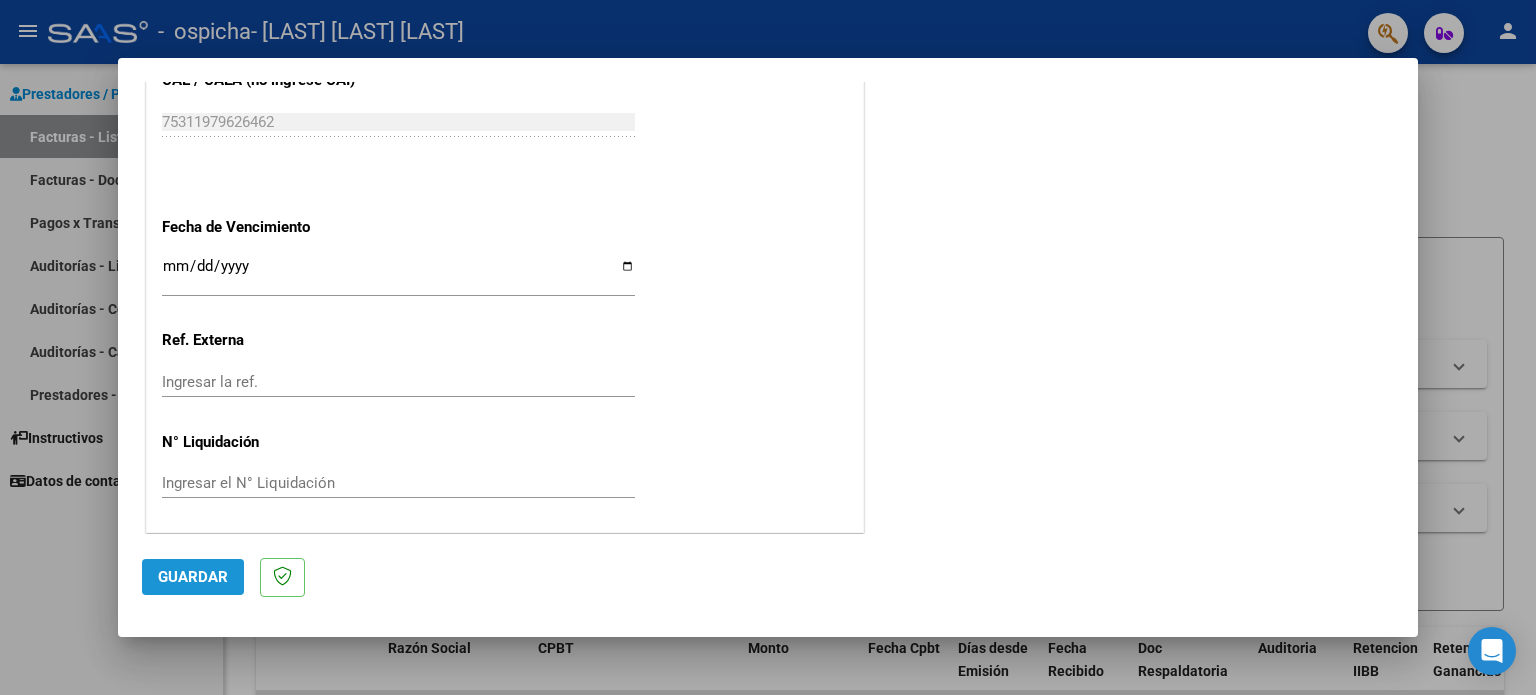 click on "Guardar" 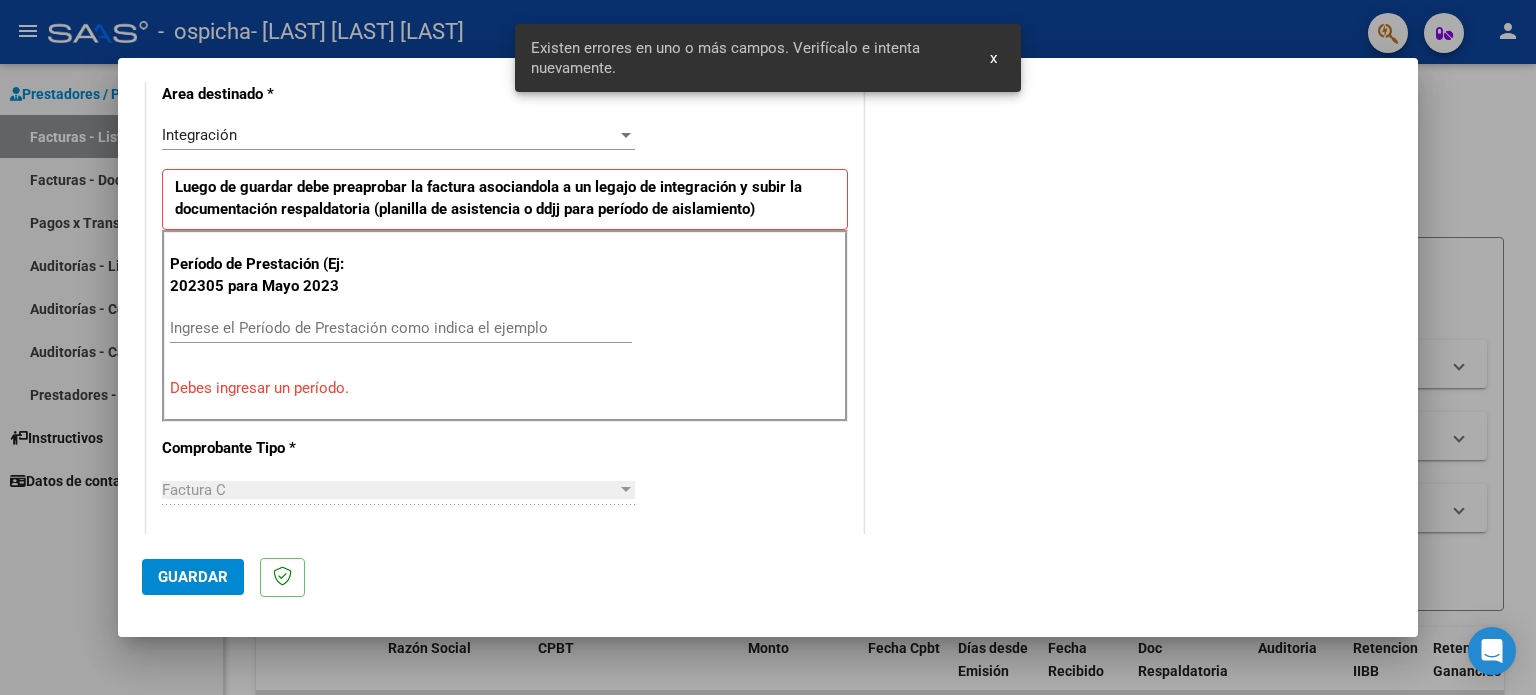 scroll, scrollTop: 431, scrollLeft: 0, axis: vertical 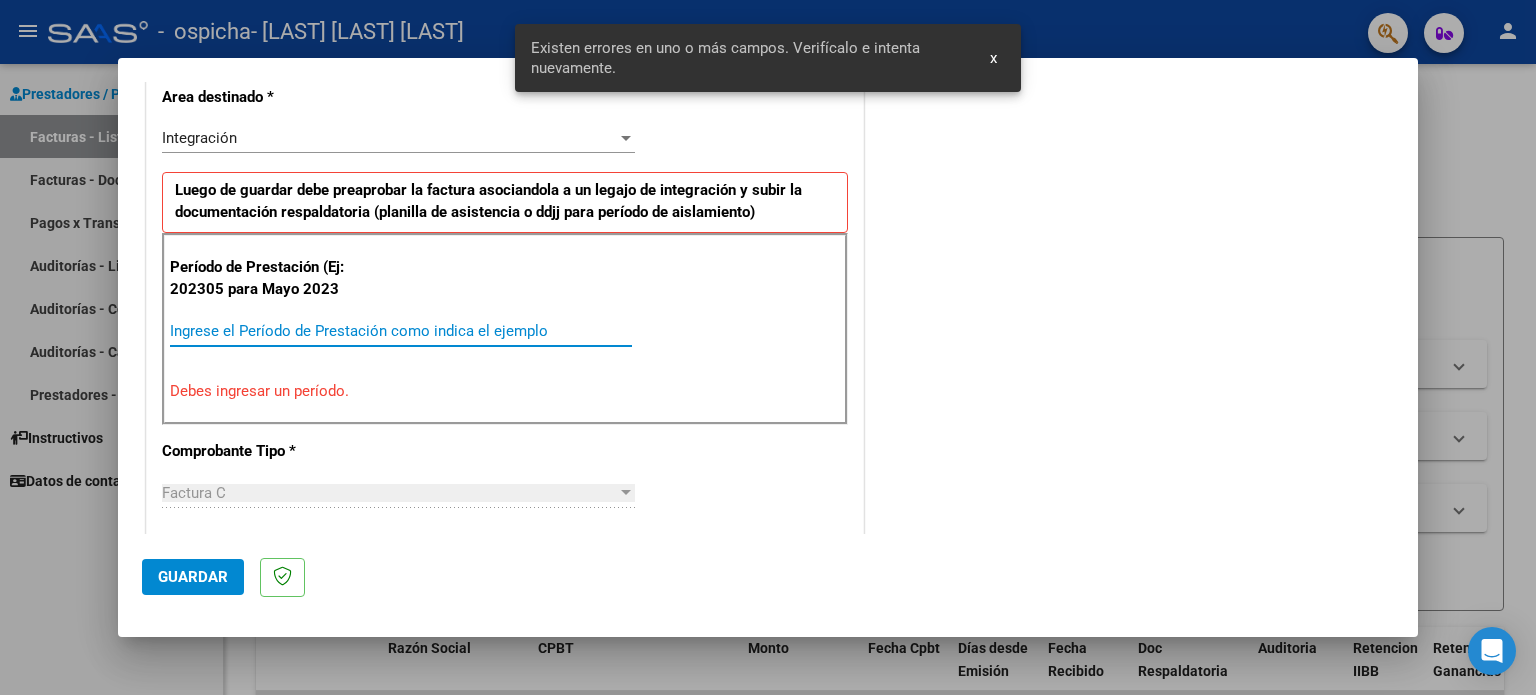 click on "Ingrese el Período de Prestación como indica el ejemplo" at bounding box center (401, 331) 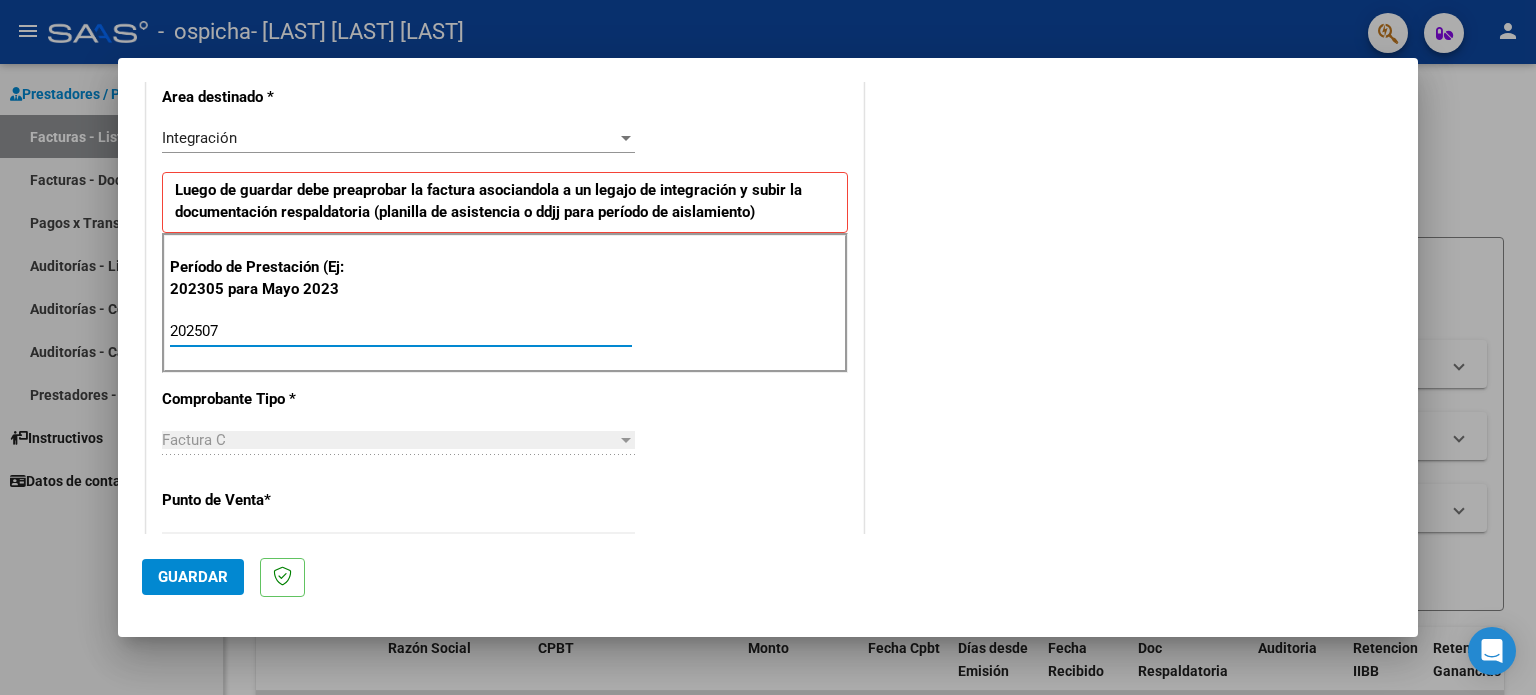 type on "202507" 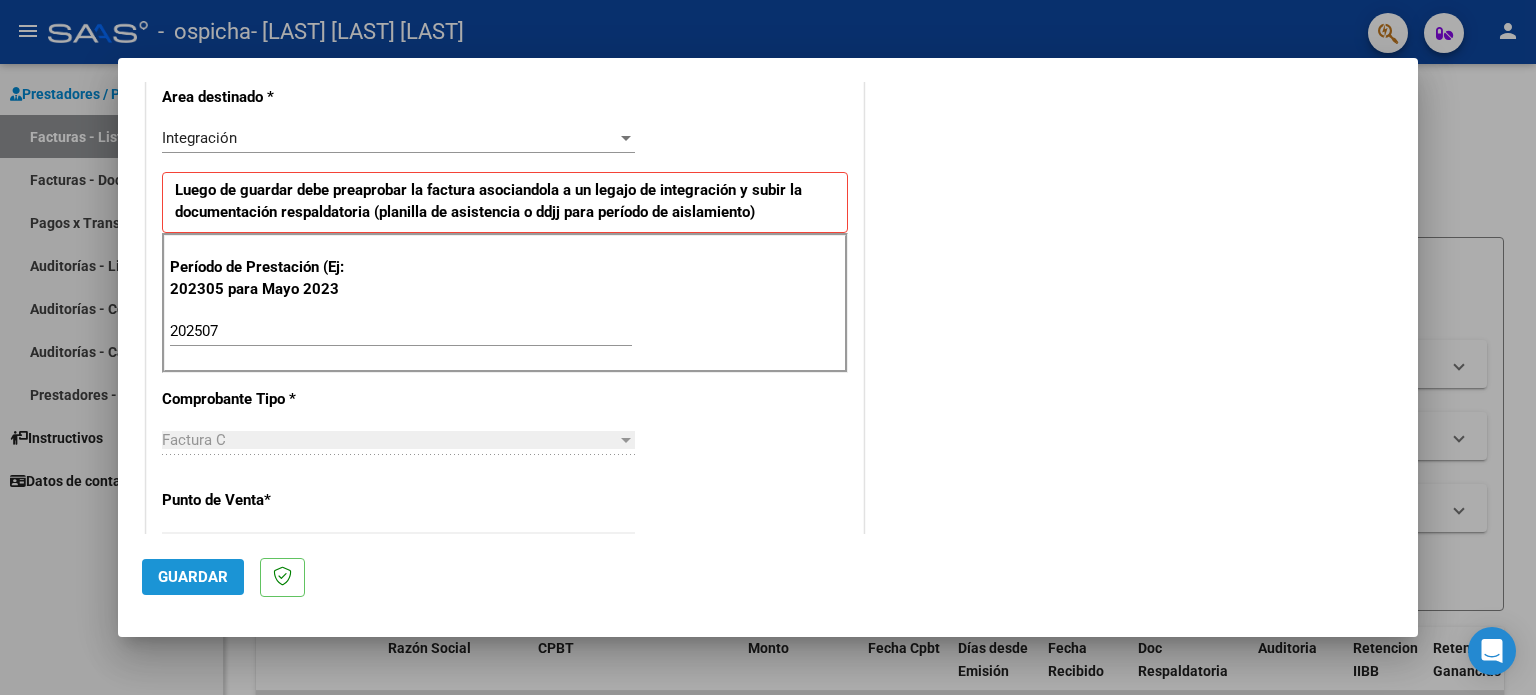 click on "Guardar" 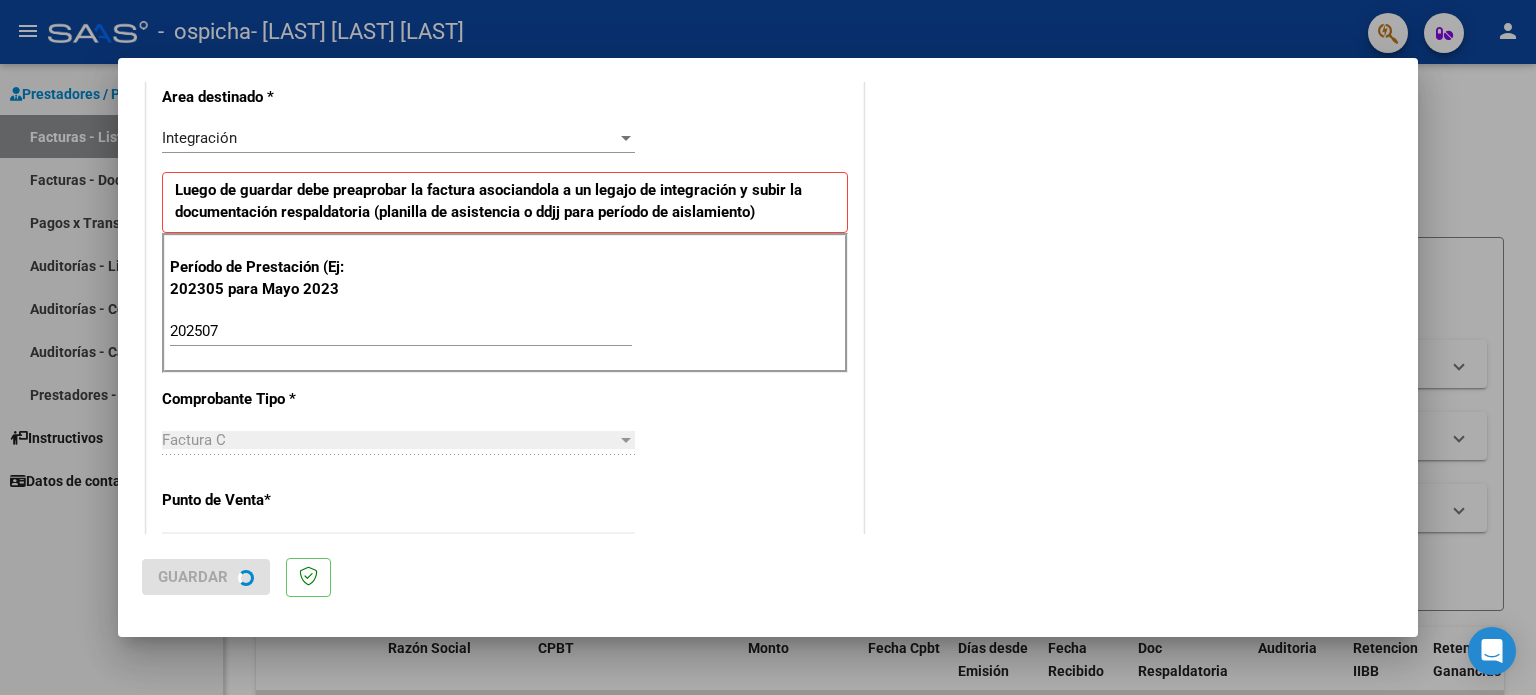 scroll, scrollTop: 0, scrollLeft: 0, axis: both 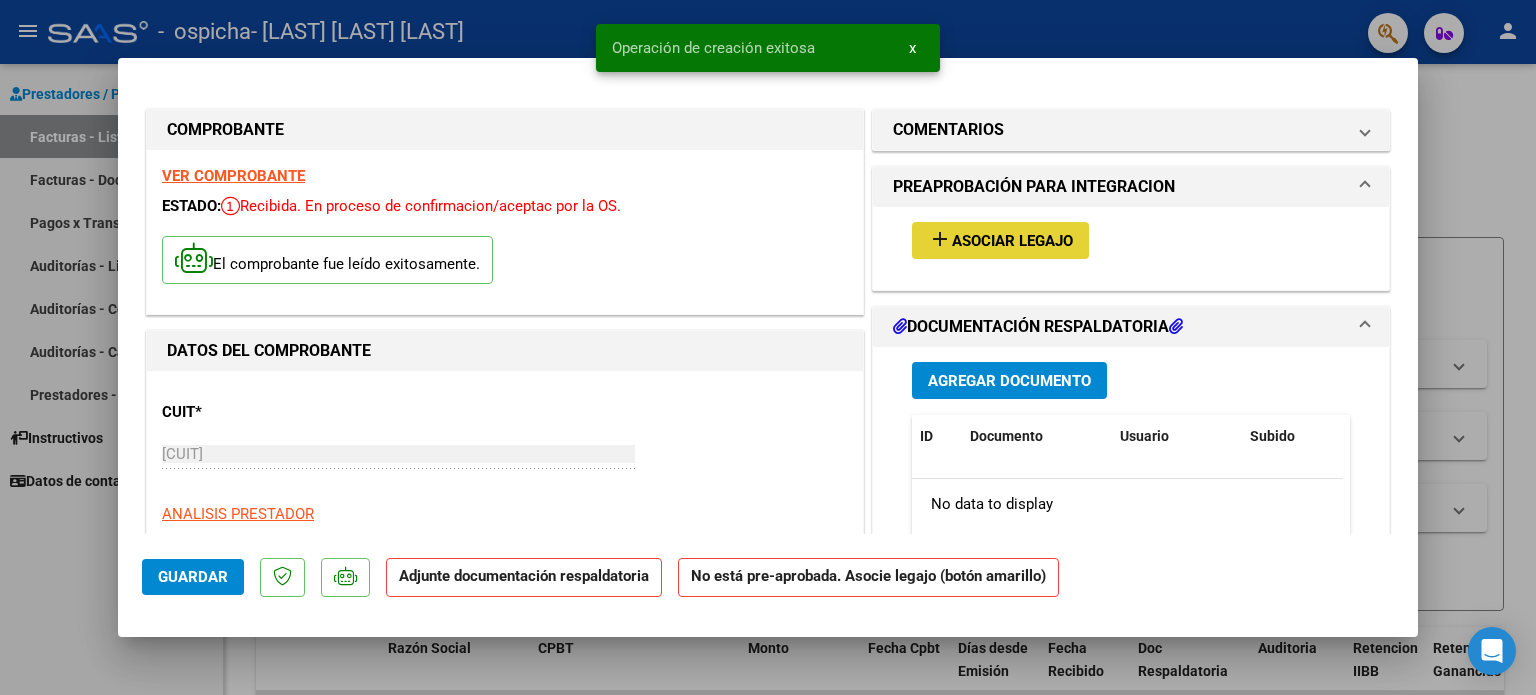 click on "Asociar Legajo" at bounding box center (1012, 241) 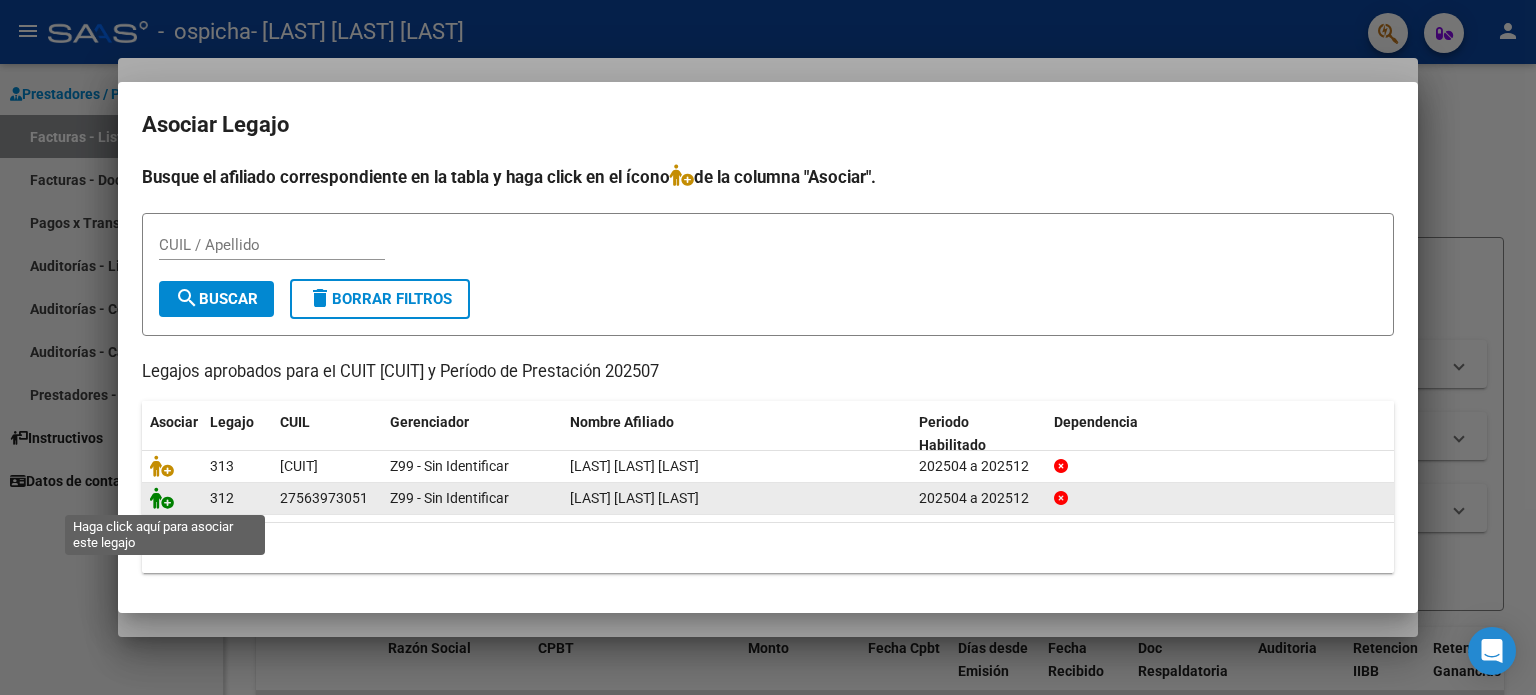 click 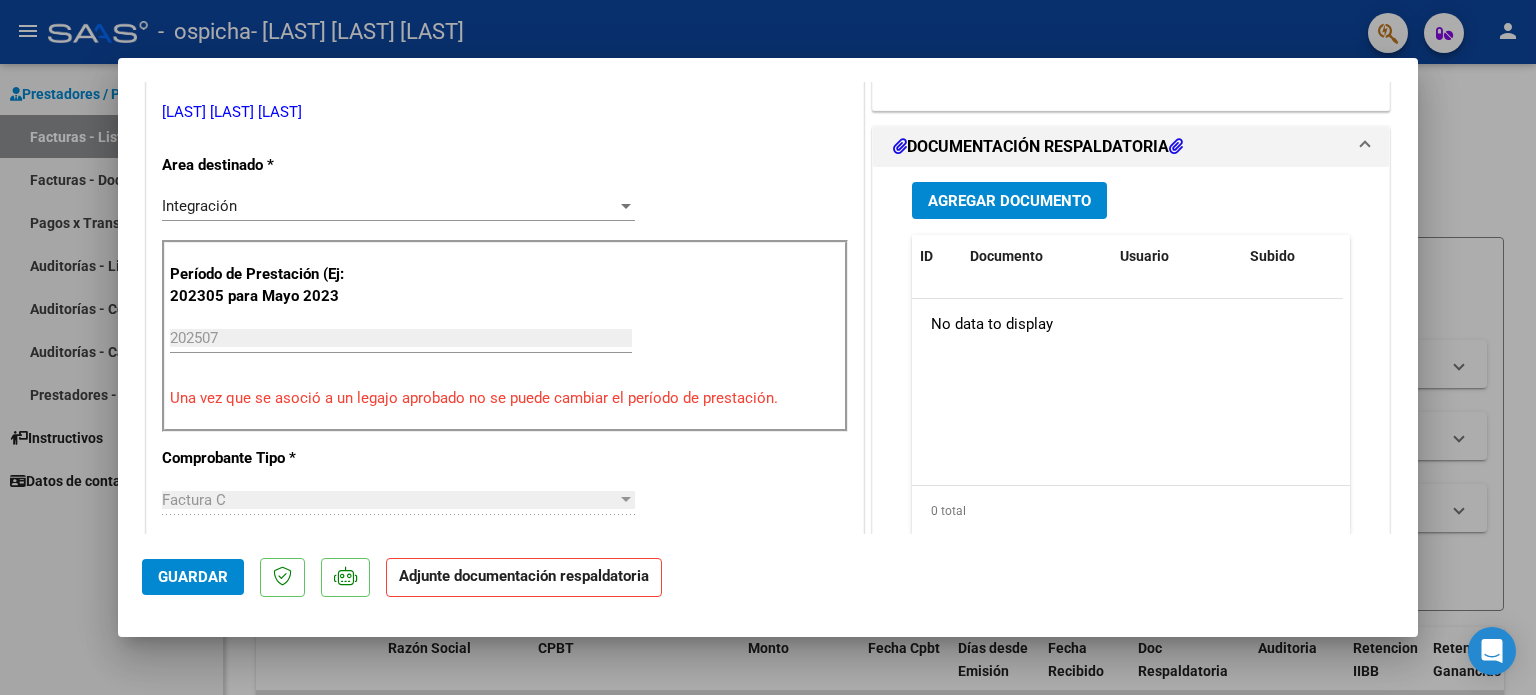 scroll, scrollTop: 440, scrollLeft: 0, axis: vertical 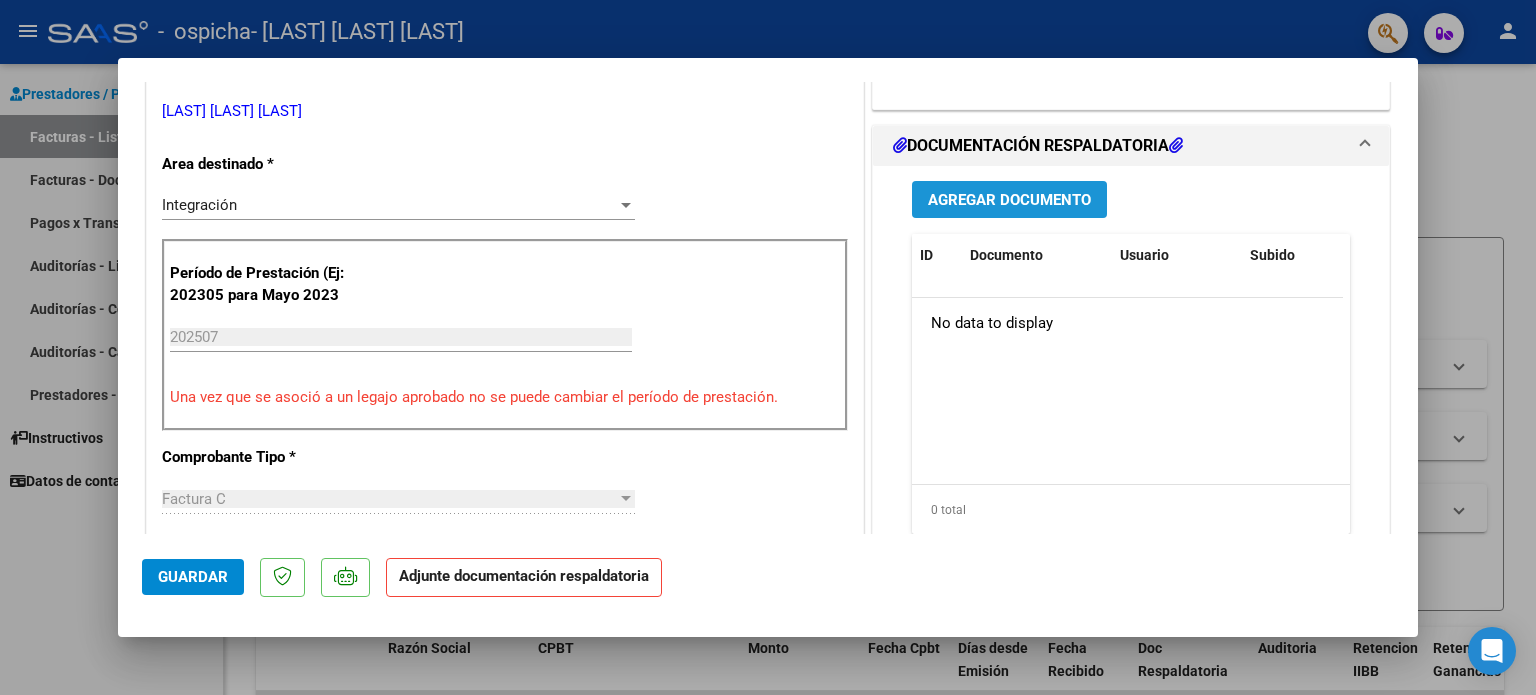 click on "Agregar Documento" at bounding box center (1009, 200) 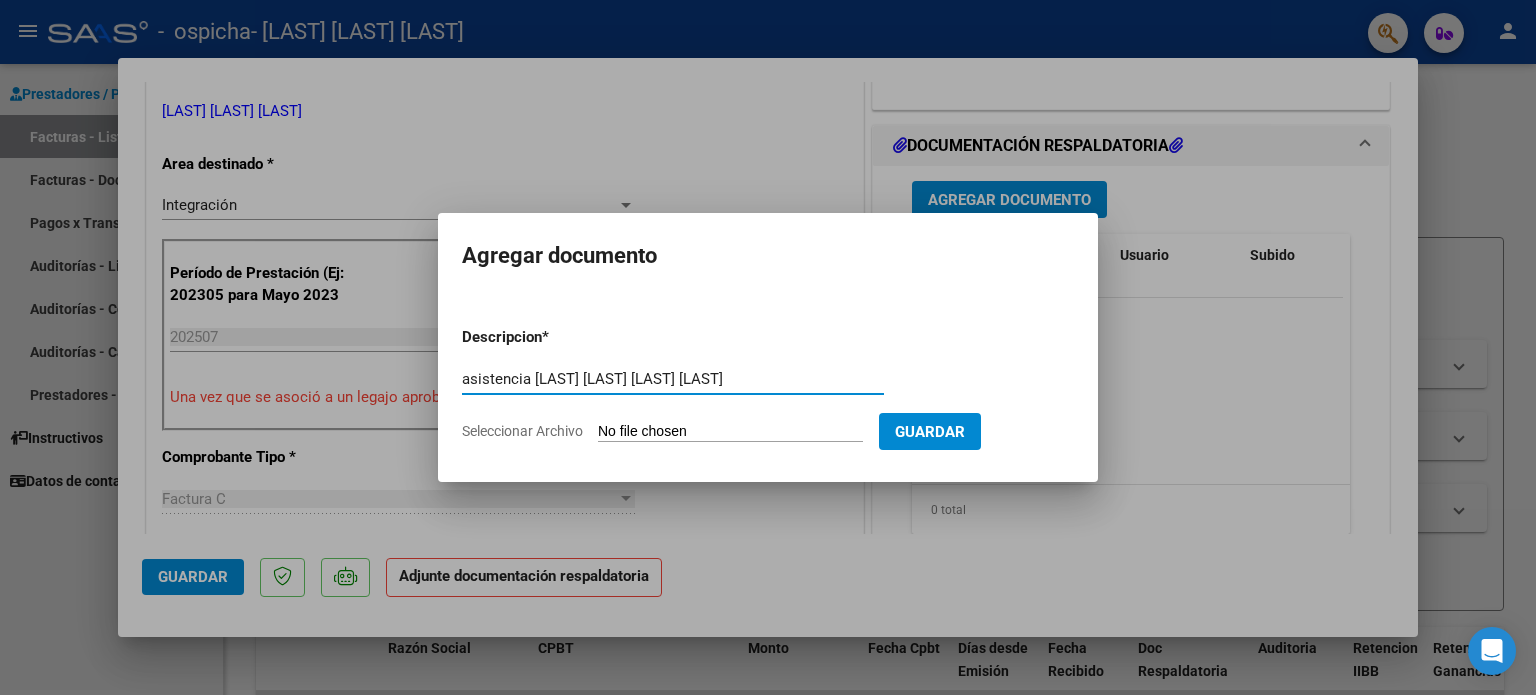 type on "asistencia [LAST] [LAST] [LAST] [LAST]" 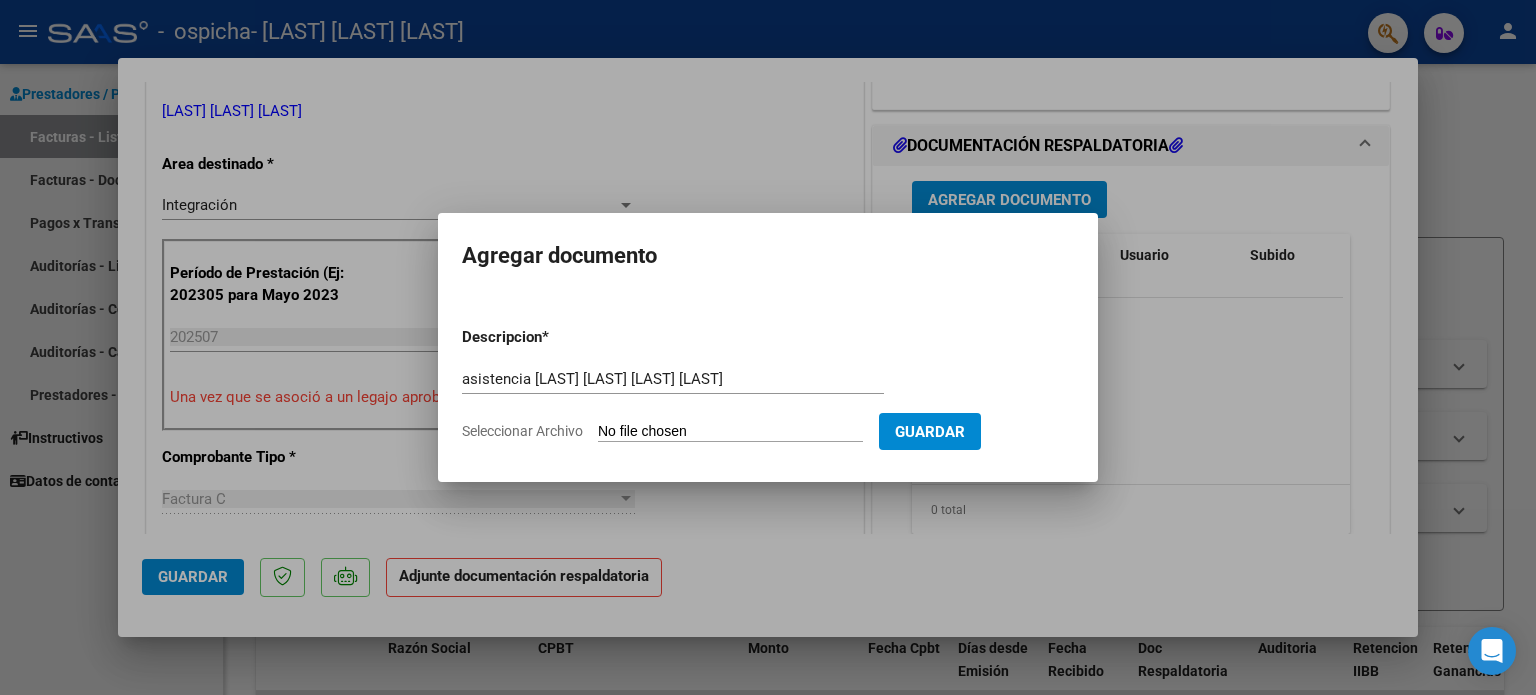 type on "C:\fakepath\Asistencia [LAST] [LAST] [LAST].pdf" 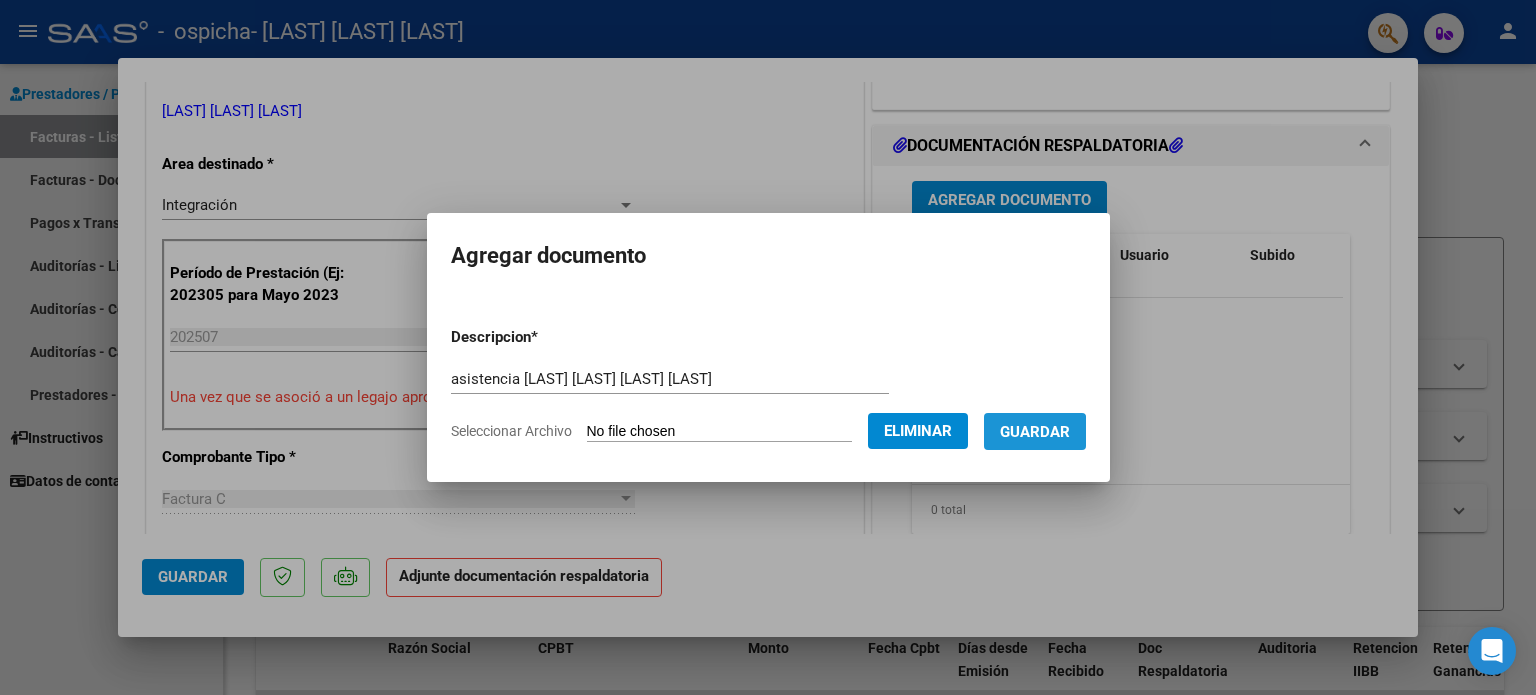 click on "Guardar" at bounding box center [1035, 432] 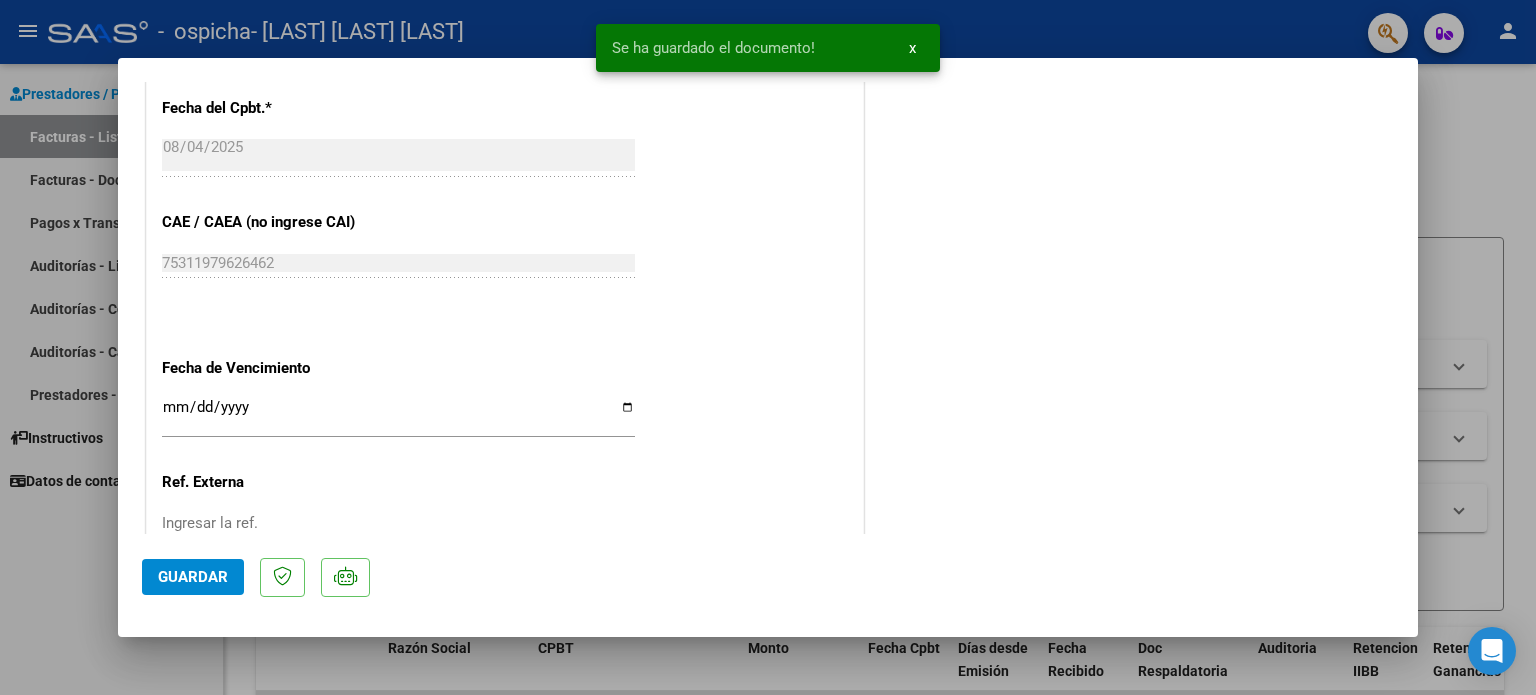 scroll, scrollTop: 1336, scrollLeft: 0, axis: vertical 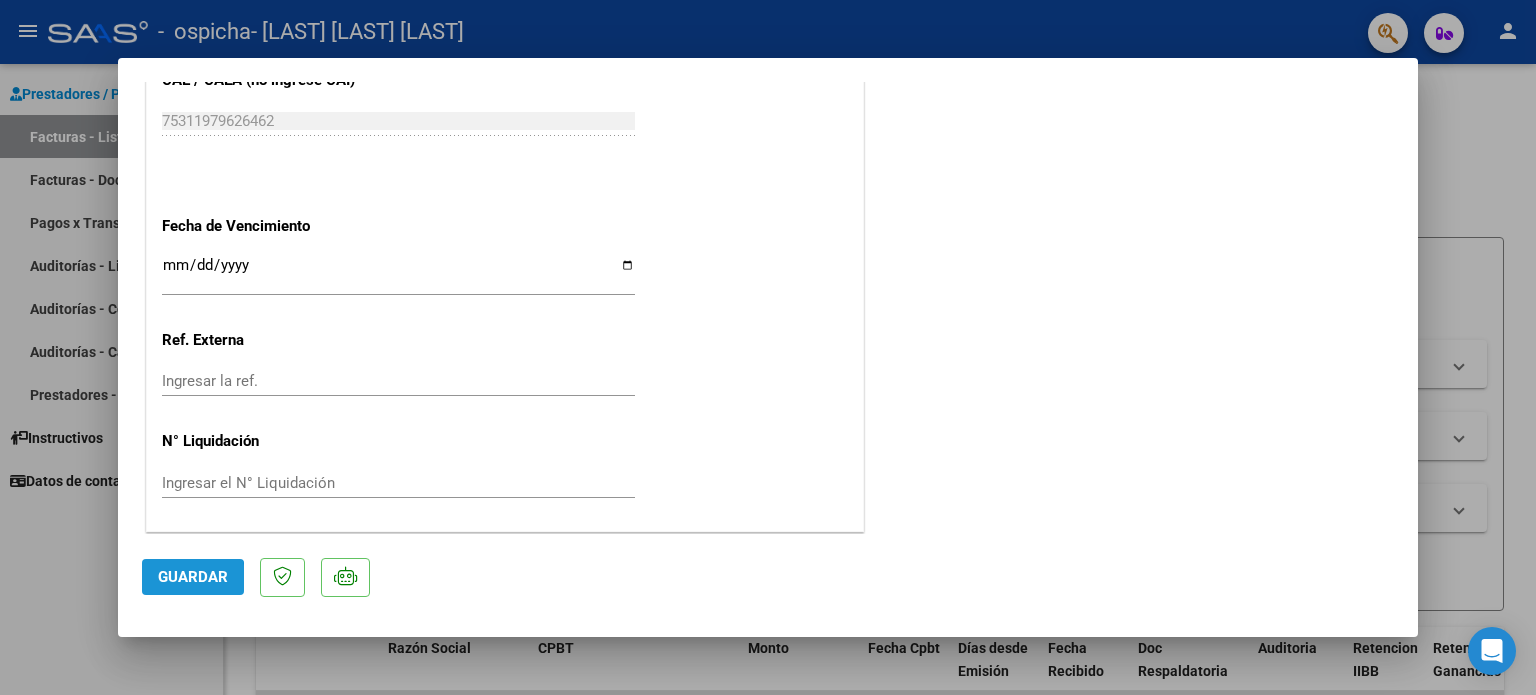 click on "Guardar" 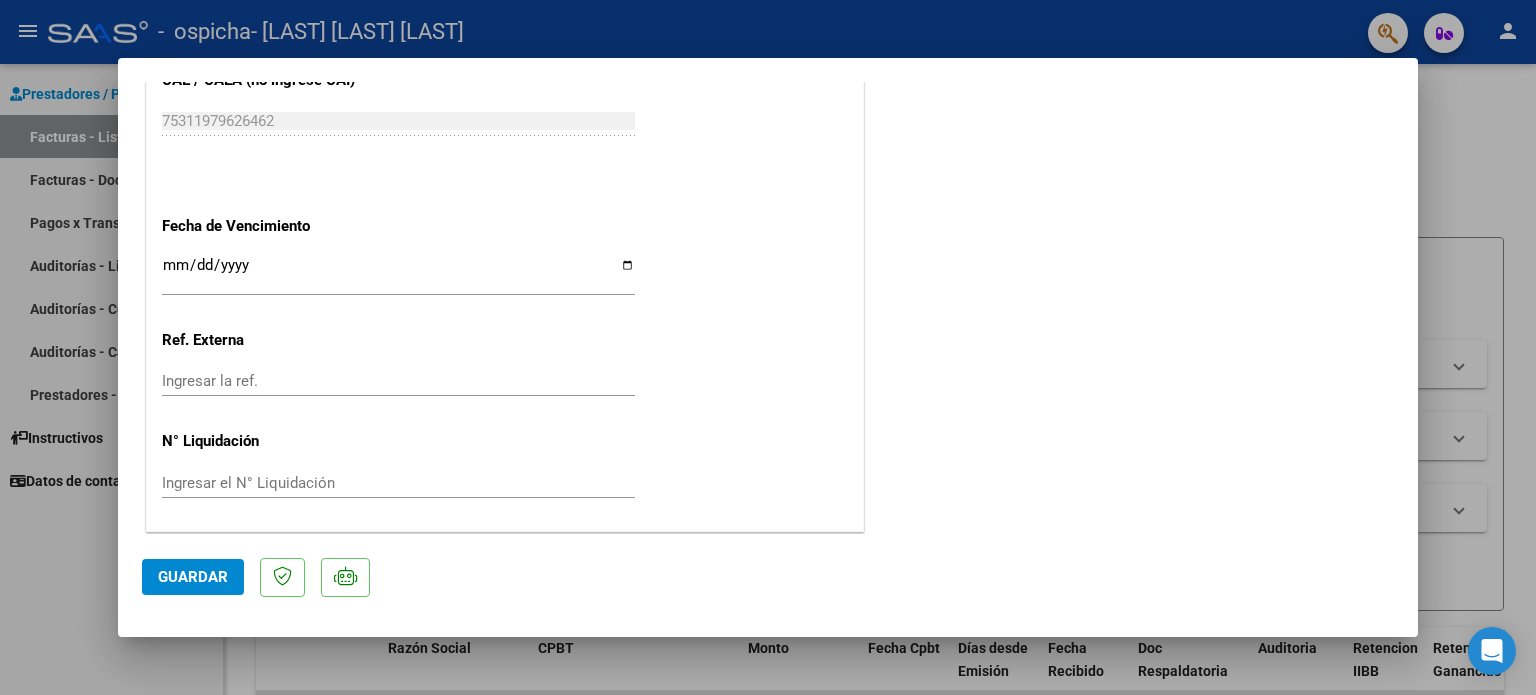 click at bounding box center (768, 347) 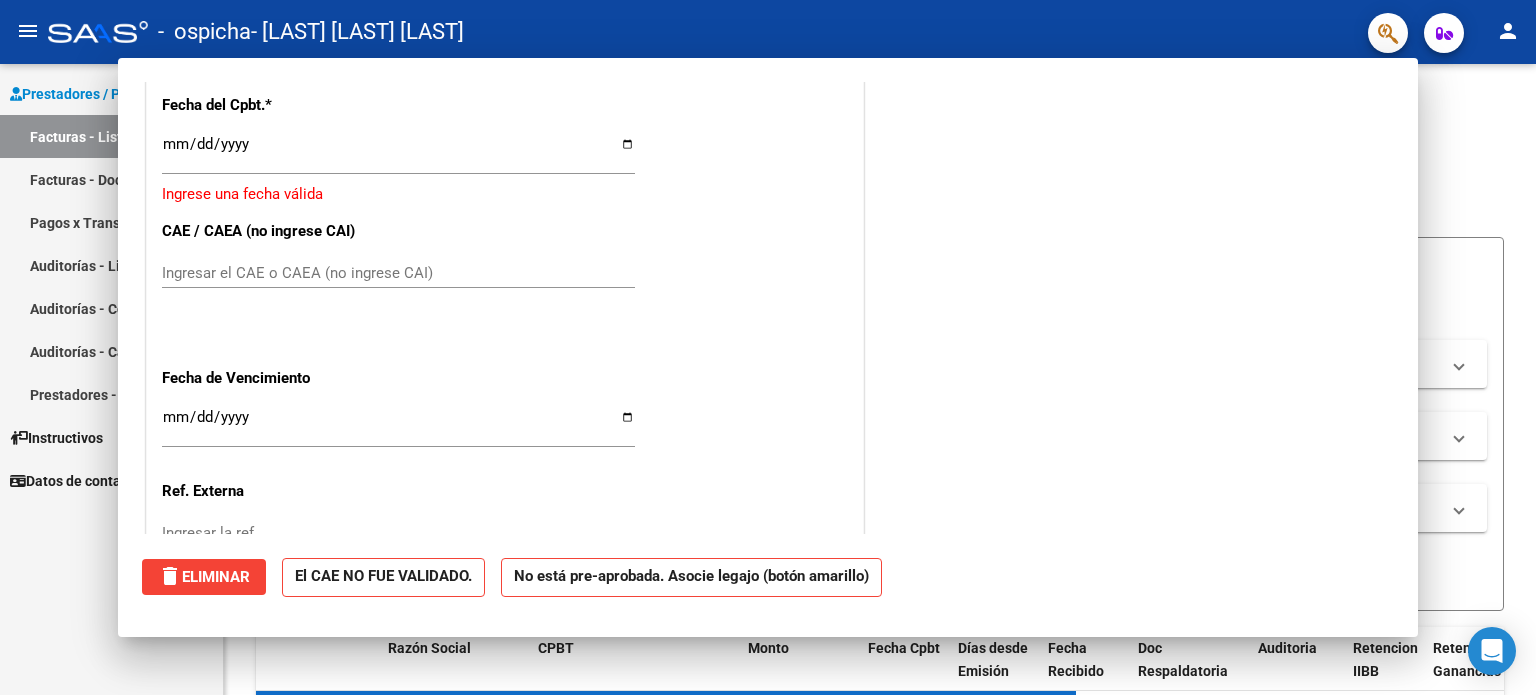 scroll, scrollTop: 0, scrollLeft: 0, axis: both 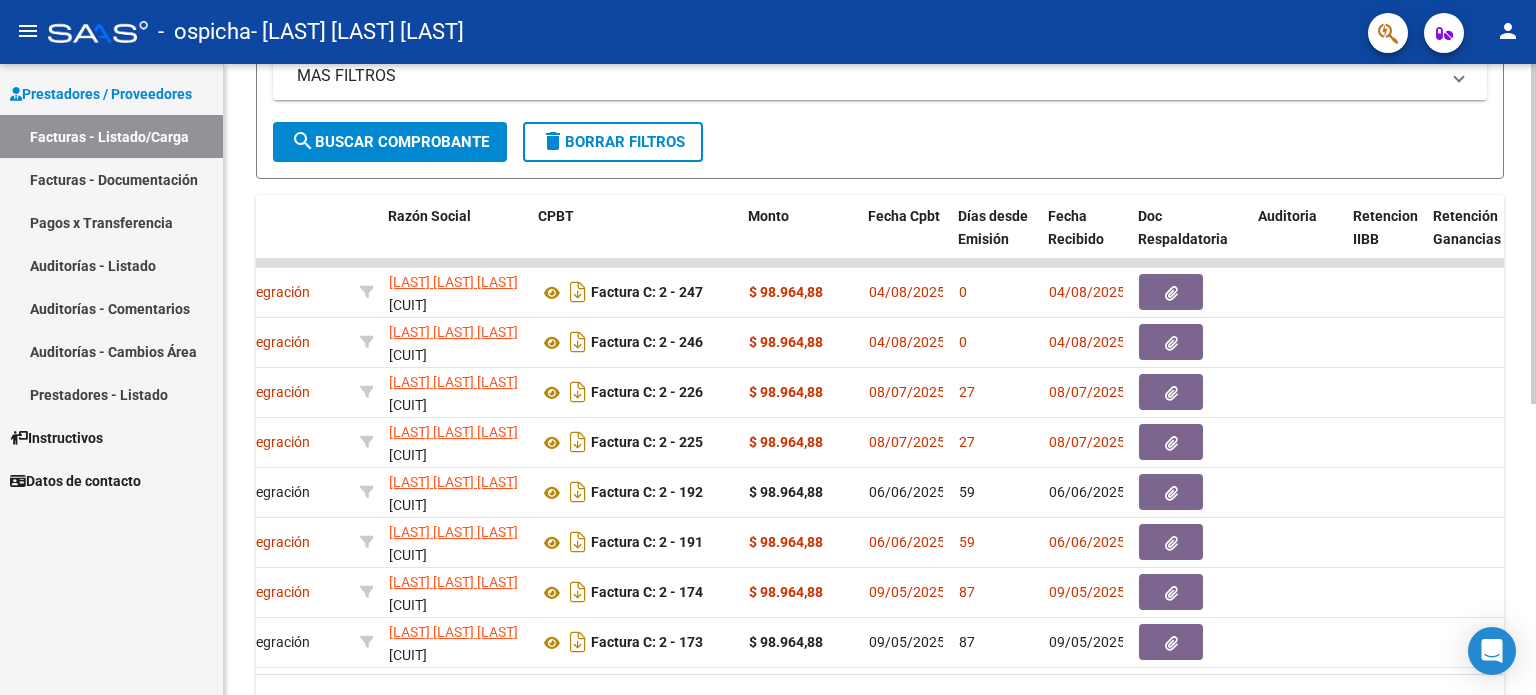 click 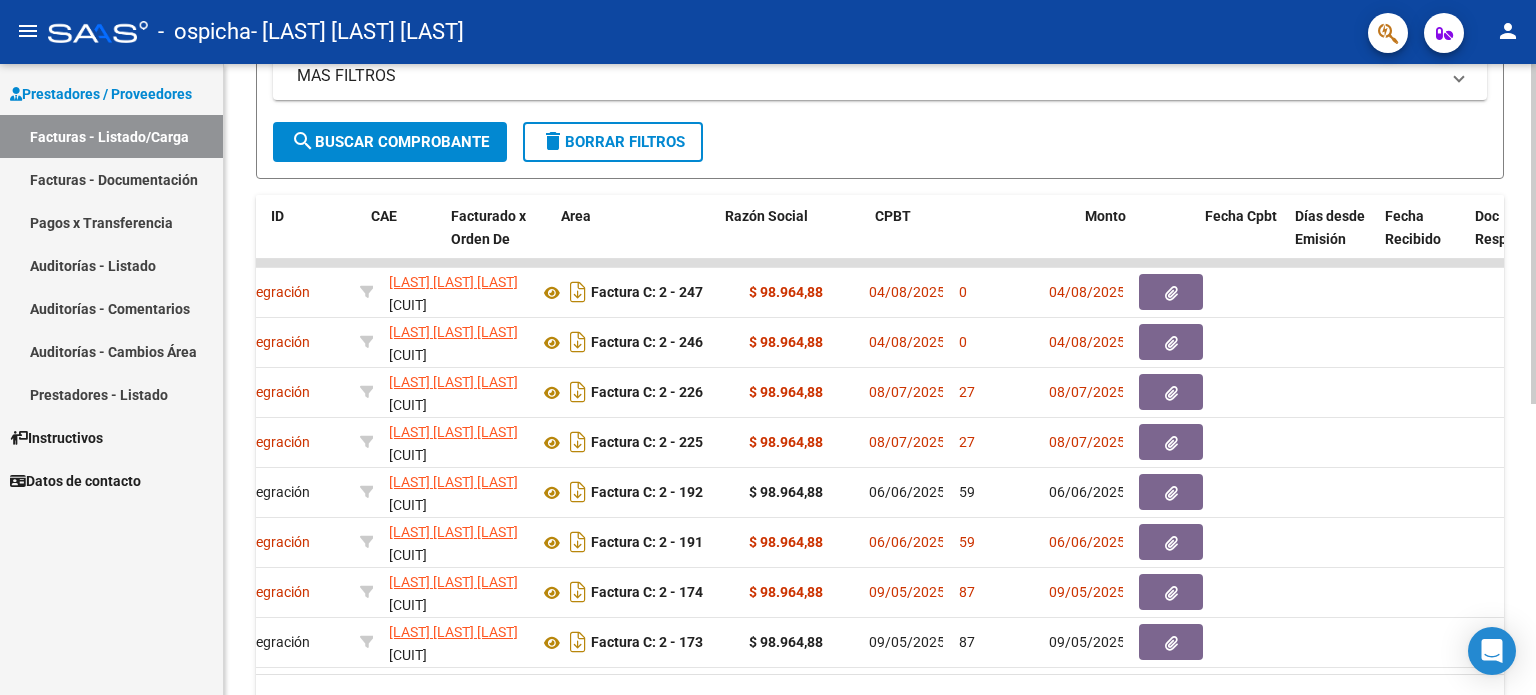 scroll, scrollTop: 0, scrollLeft: 0, axis: both 